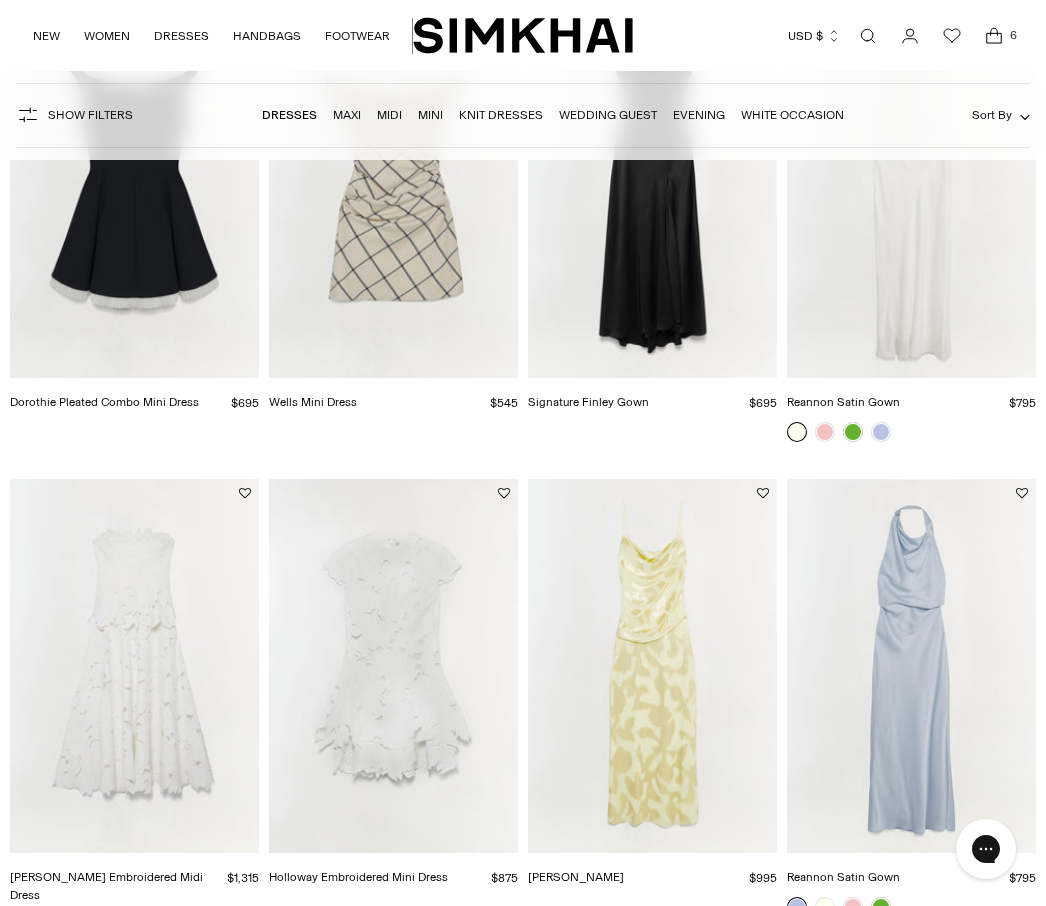scroll, scrollTop: 0, scrollLeft: 0, axis: both 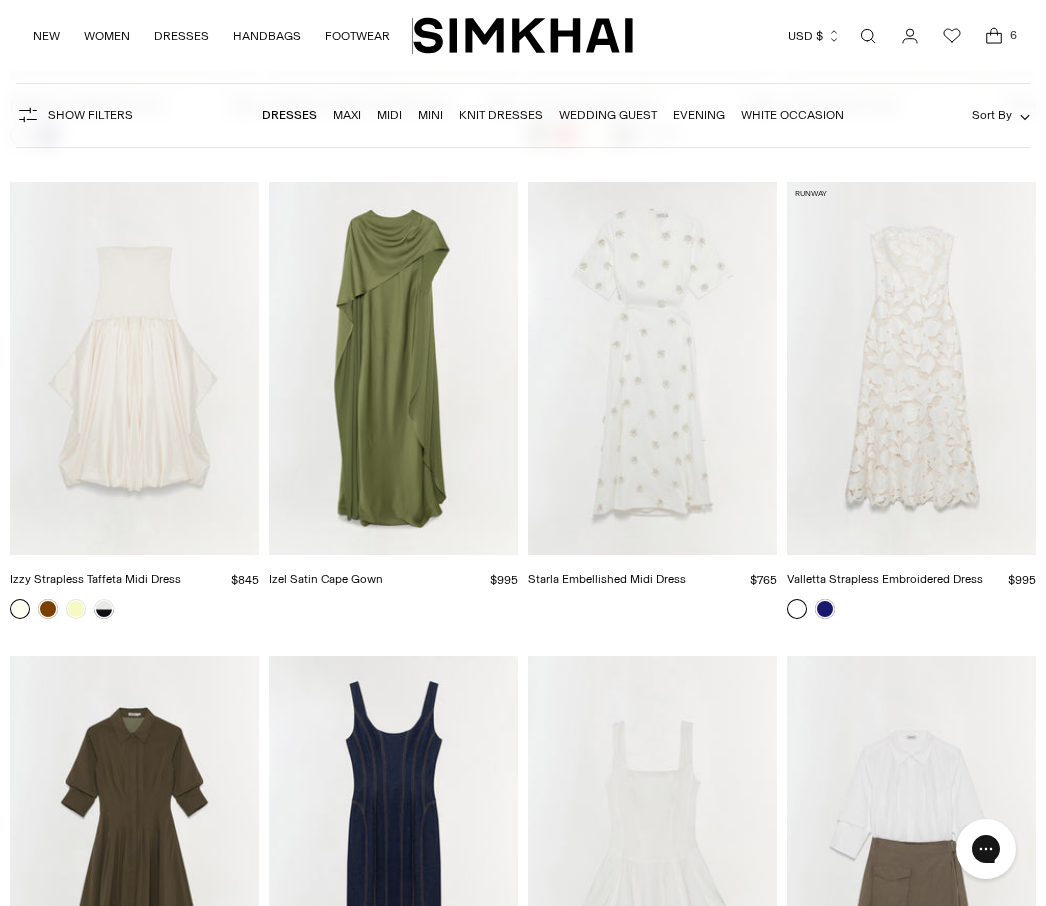click at bounding box center [911, 609] 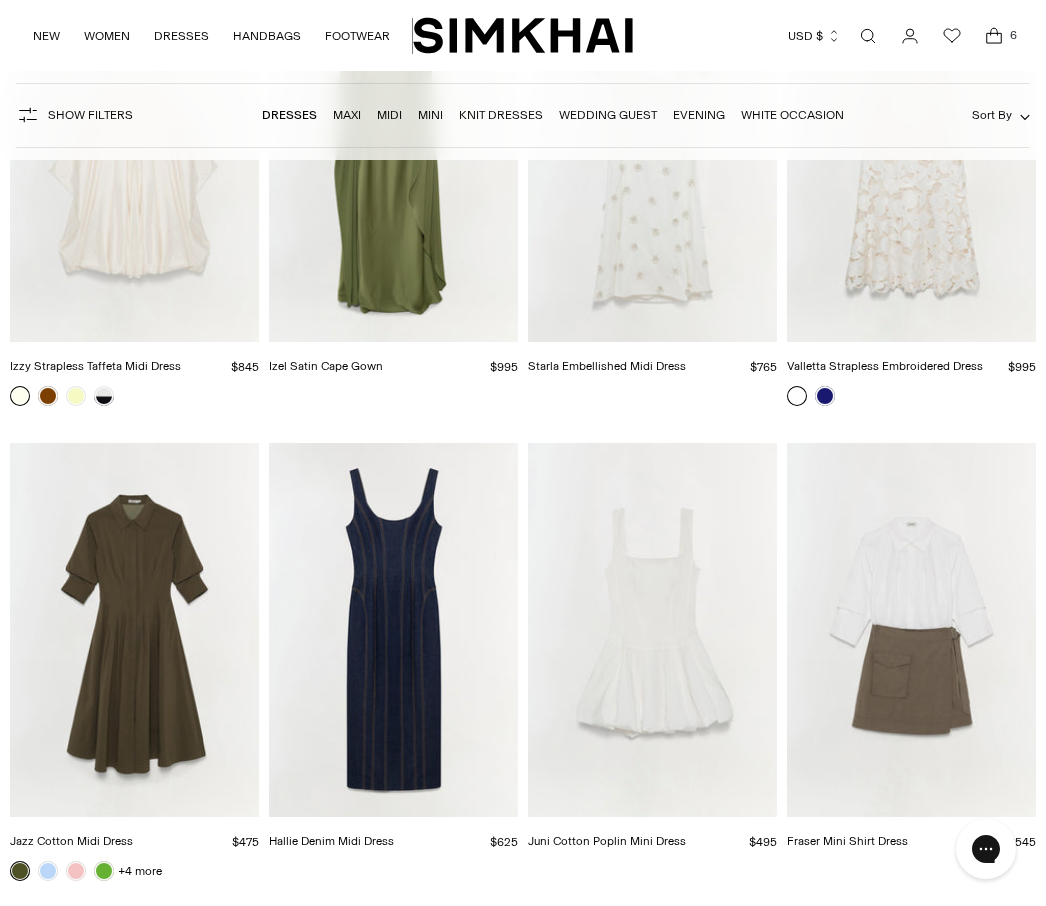 scroll, scrollTop: 4143, scrollLeft: 0, axis: vertical 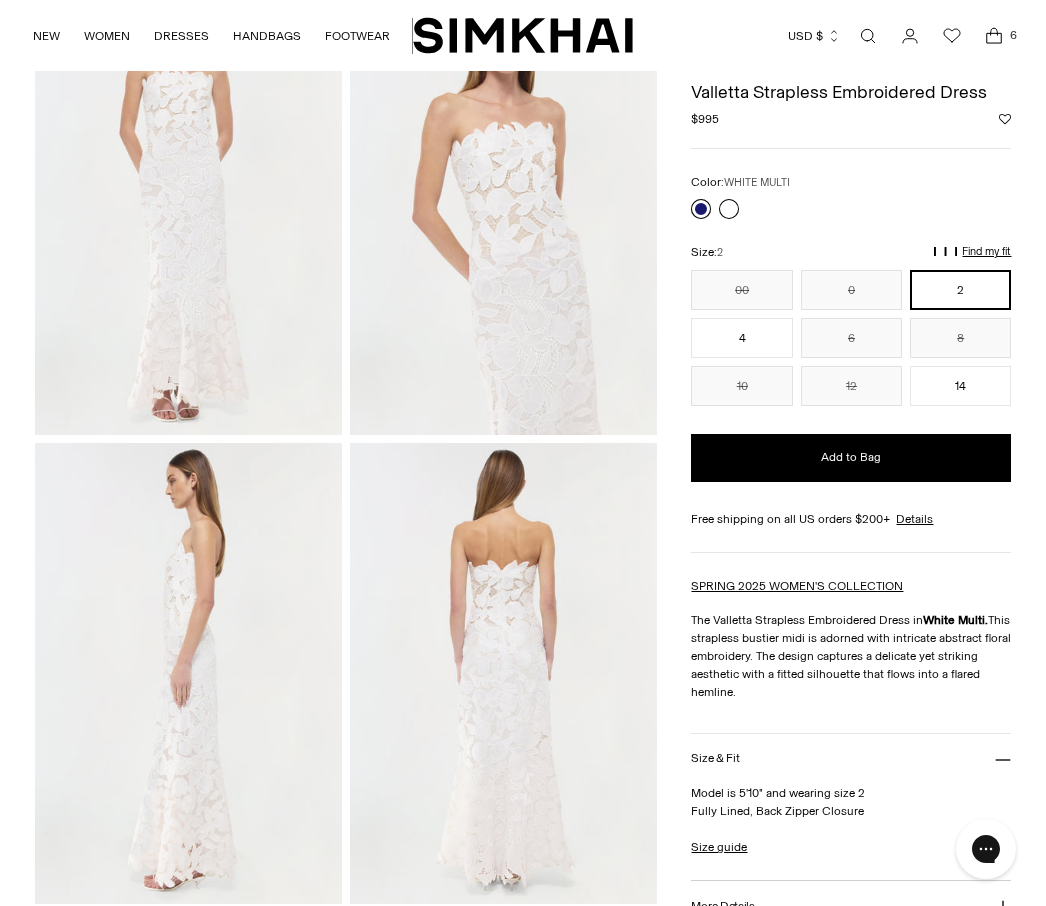 click at bounding box center (701, 210) 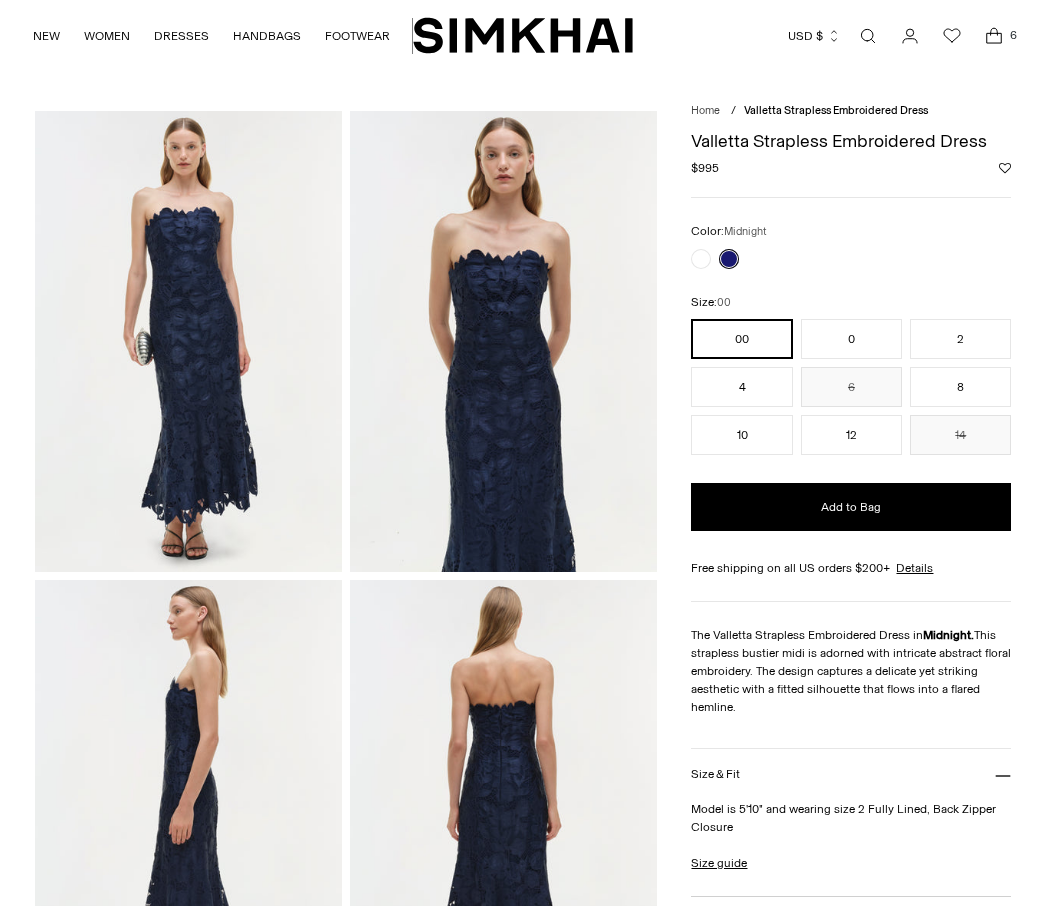 scroll, scrollTop: 13, scrollLeft: 0, axis: vertical 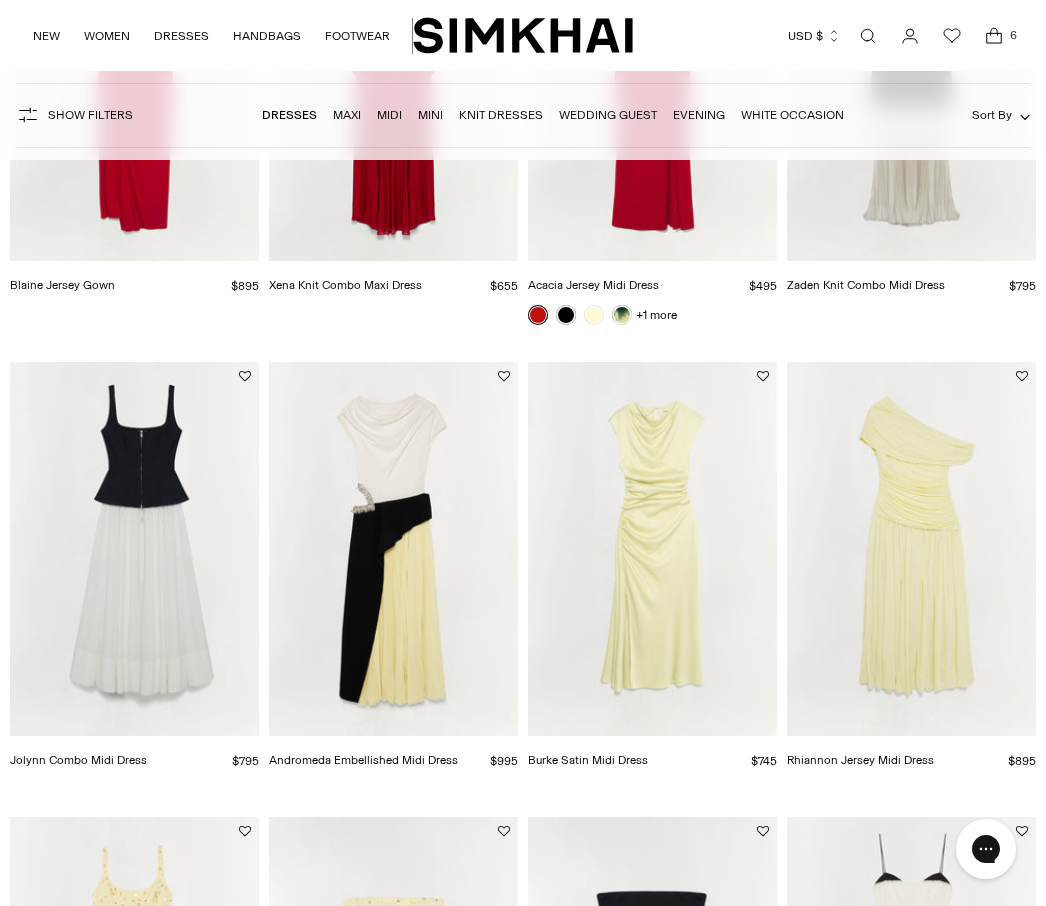 click at bounding box center (134, 549) 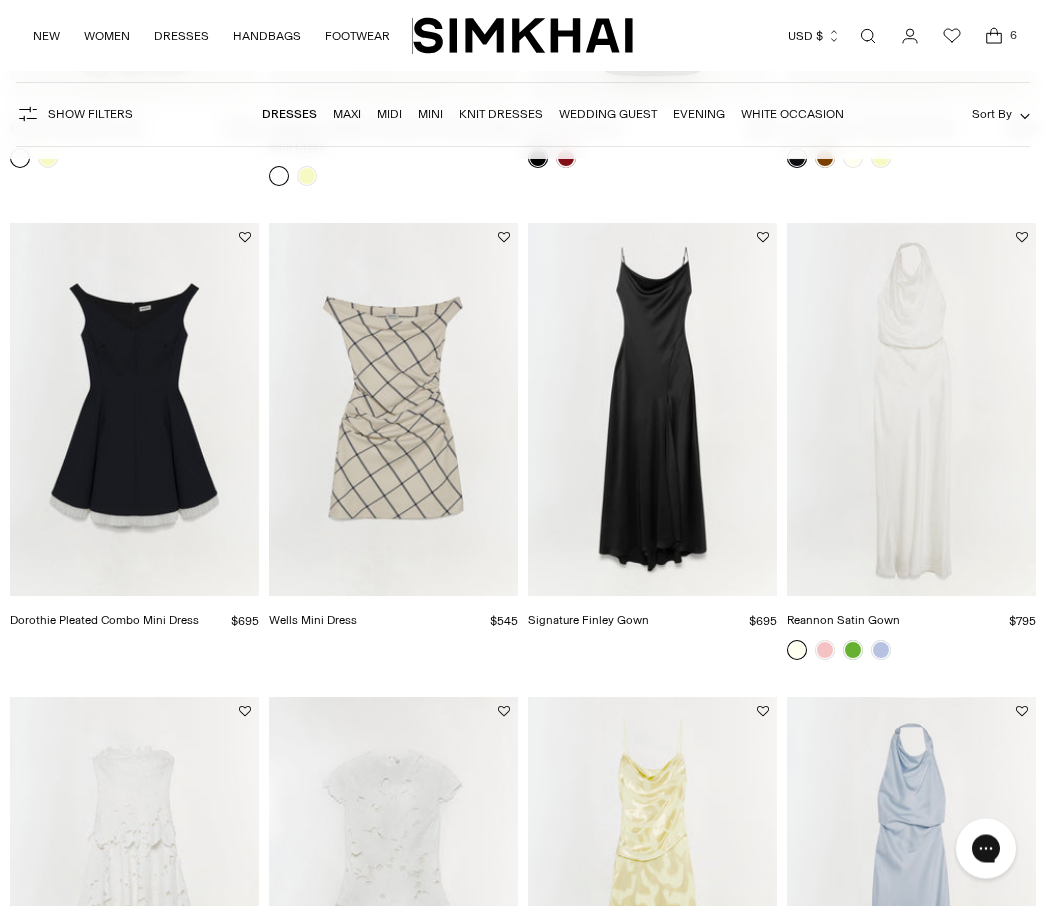 scroll, scrollTop: 1945, scrollLeft: 0, axis: vertical 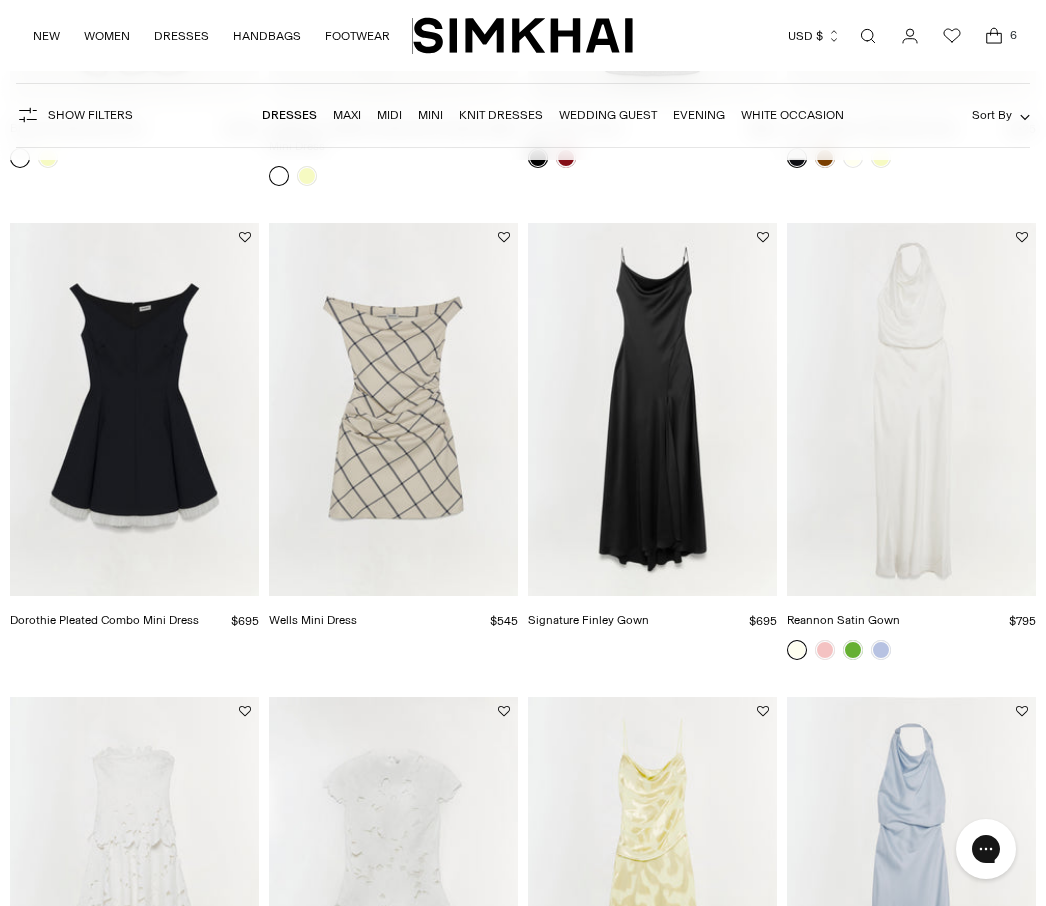 click at bounding box center (134, 410) 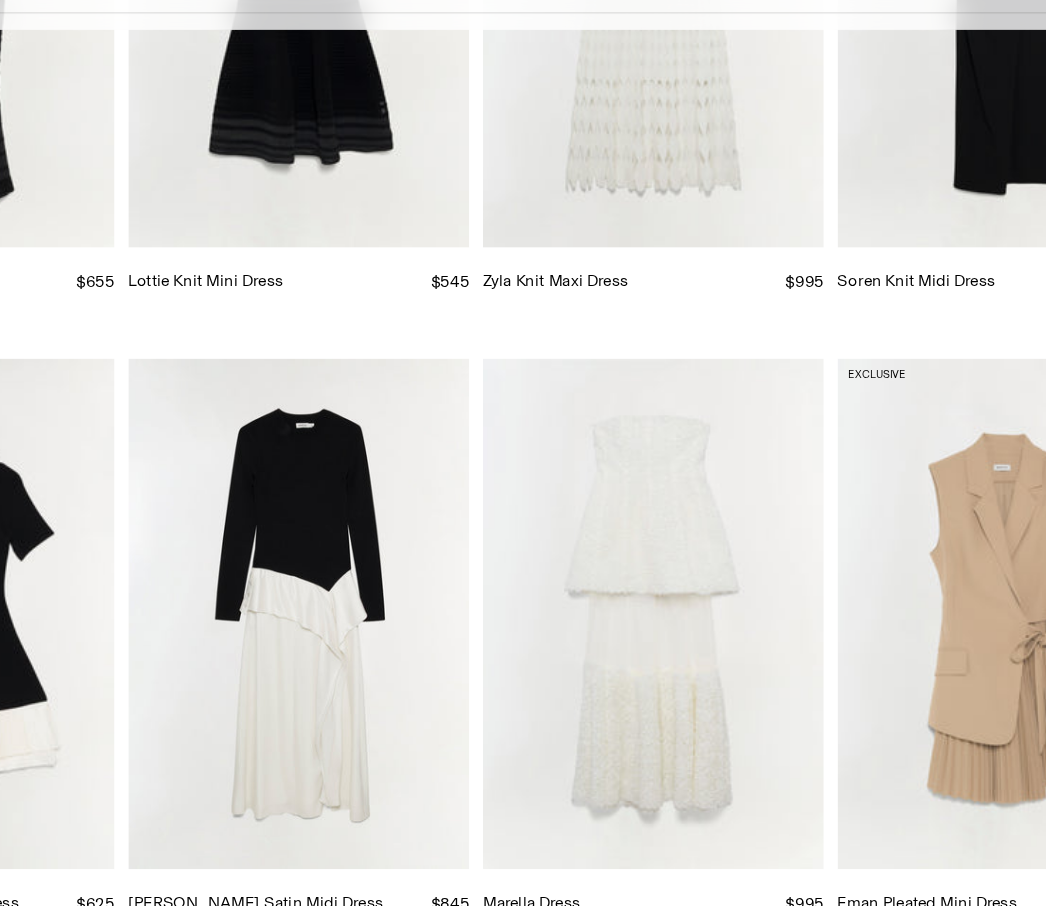 scroll, scrollTop: 6966, scrollLeft: 0, axis: vertical 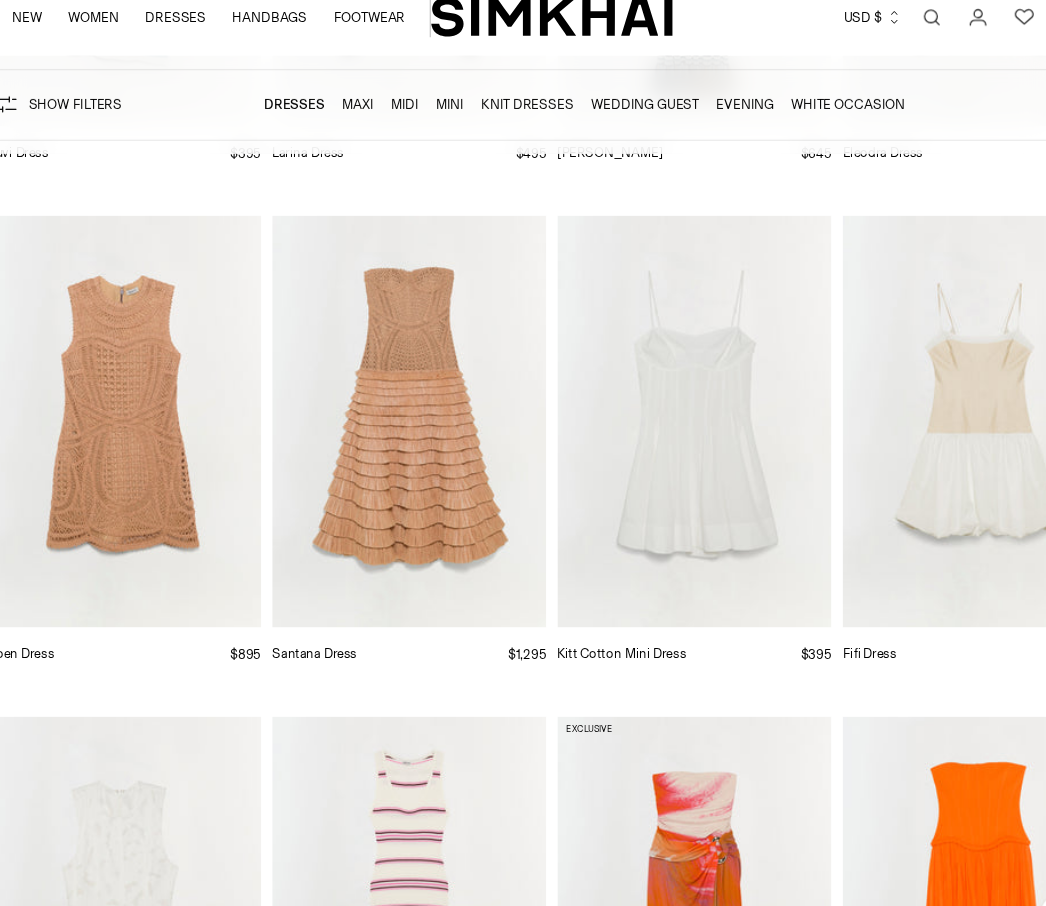 click at bounding box center [393, 403] 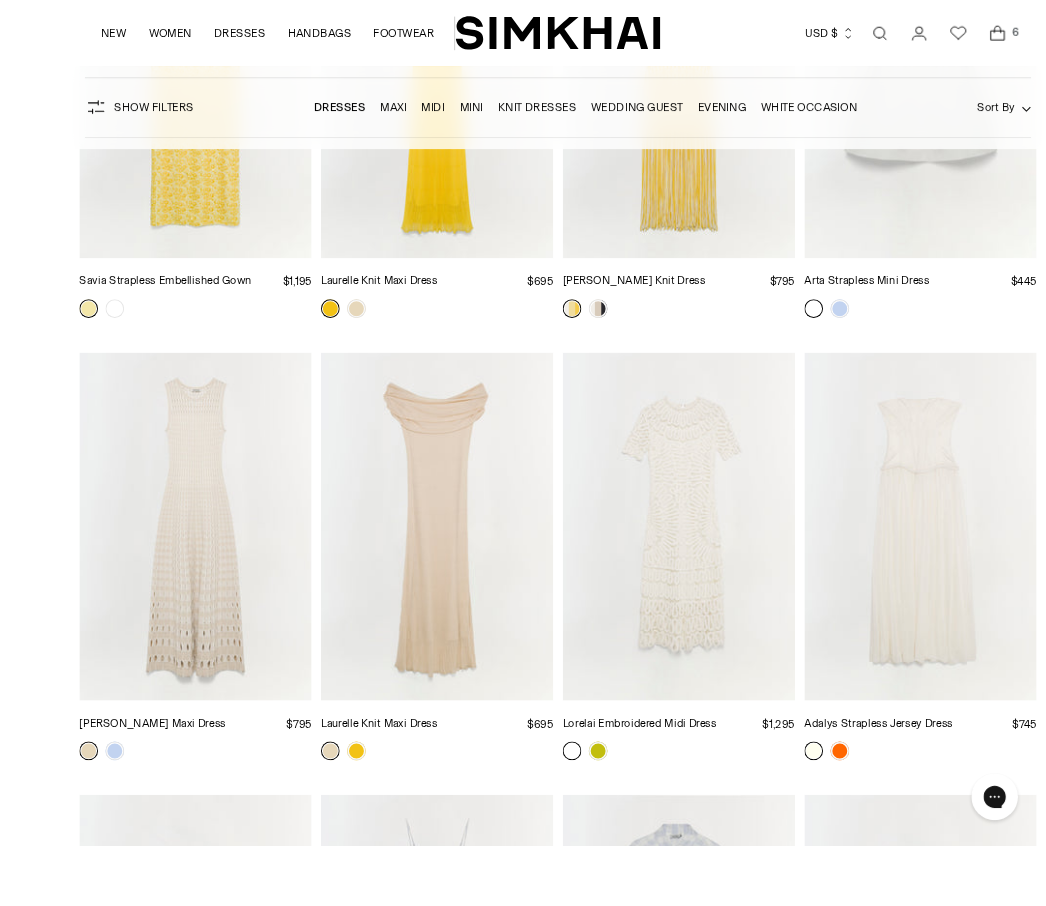 scroll, scrollTop: 17416, scrollLeft: 0, axis: vertical 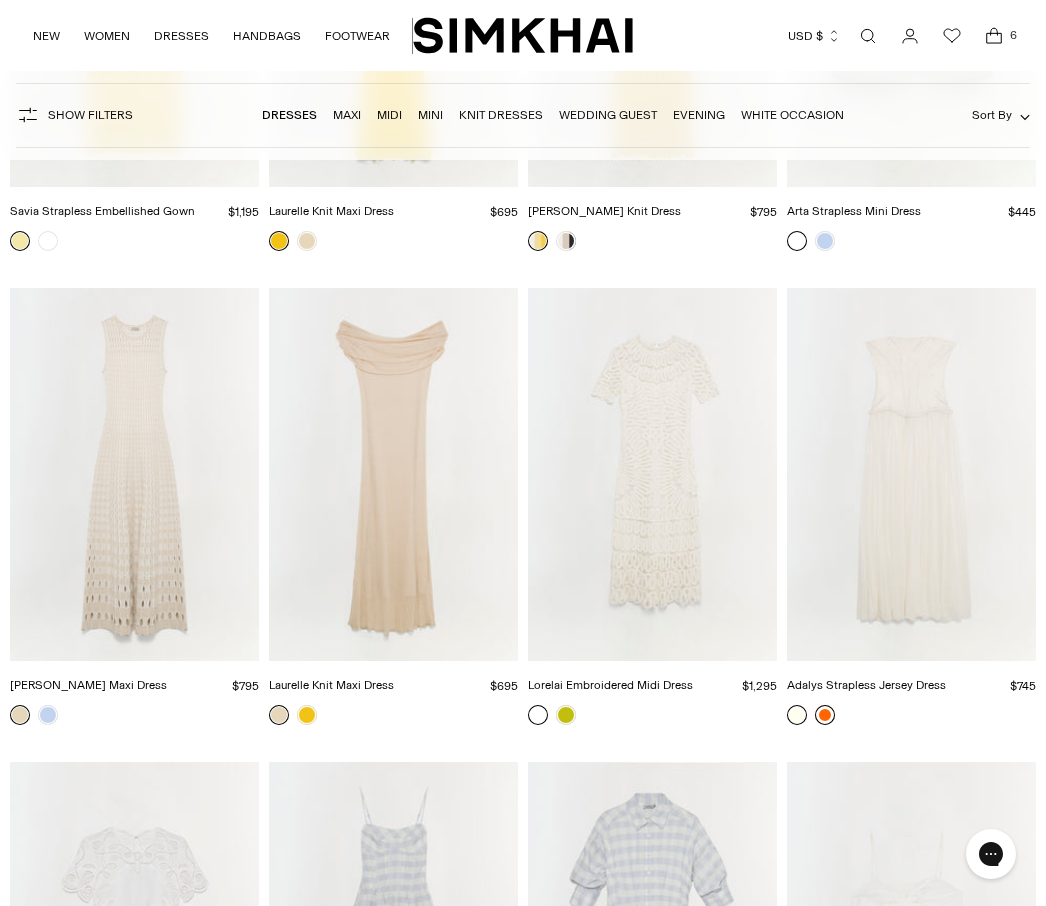 click at bounding box center [825, 715] 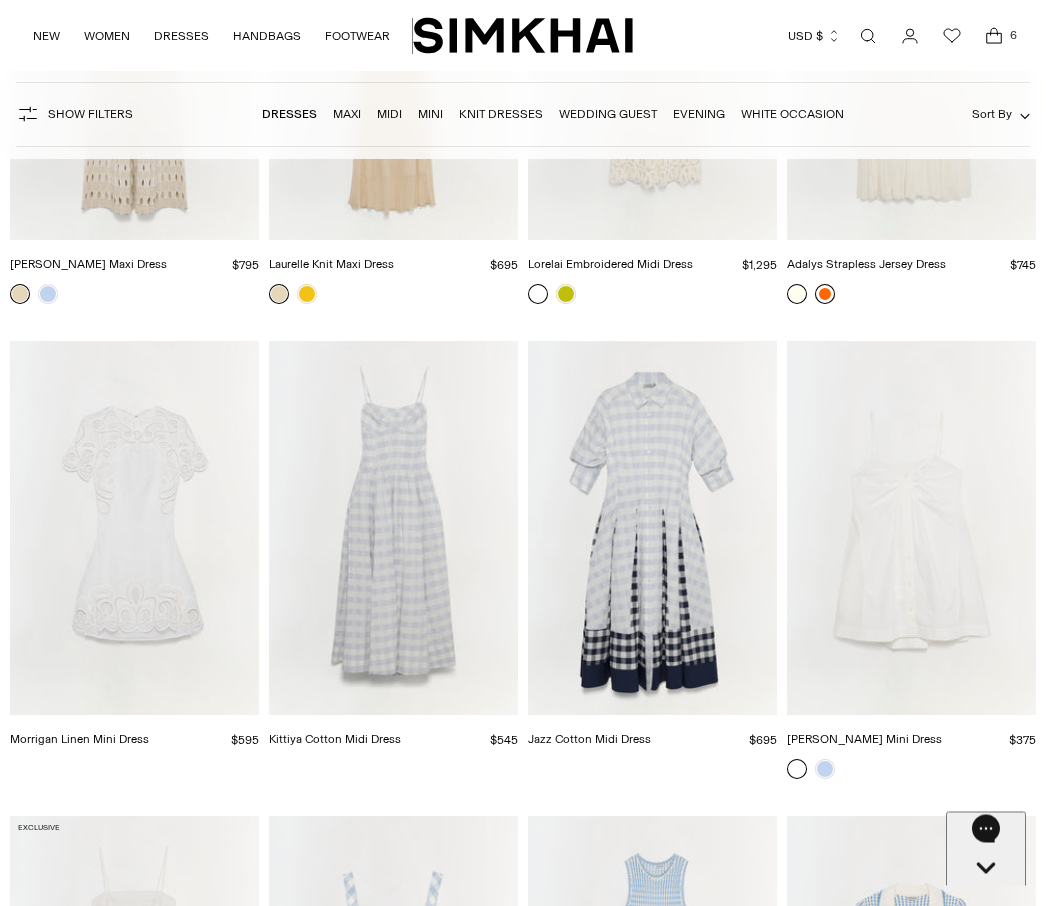 scroll, scrollTop: 17837, scrollLeft: 0, axis: vertical 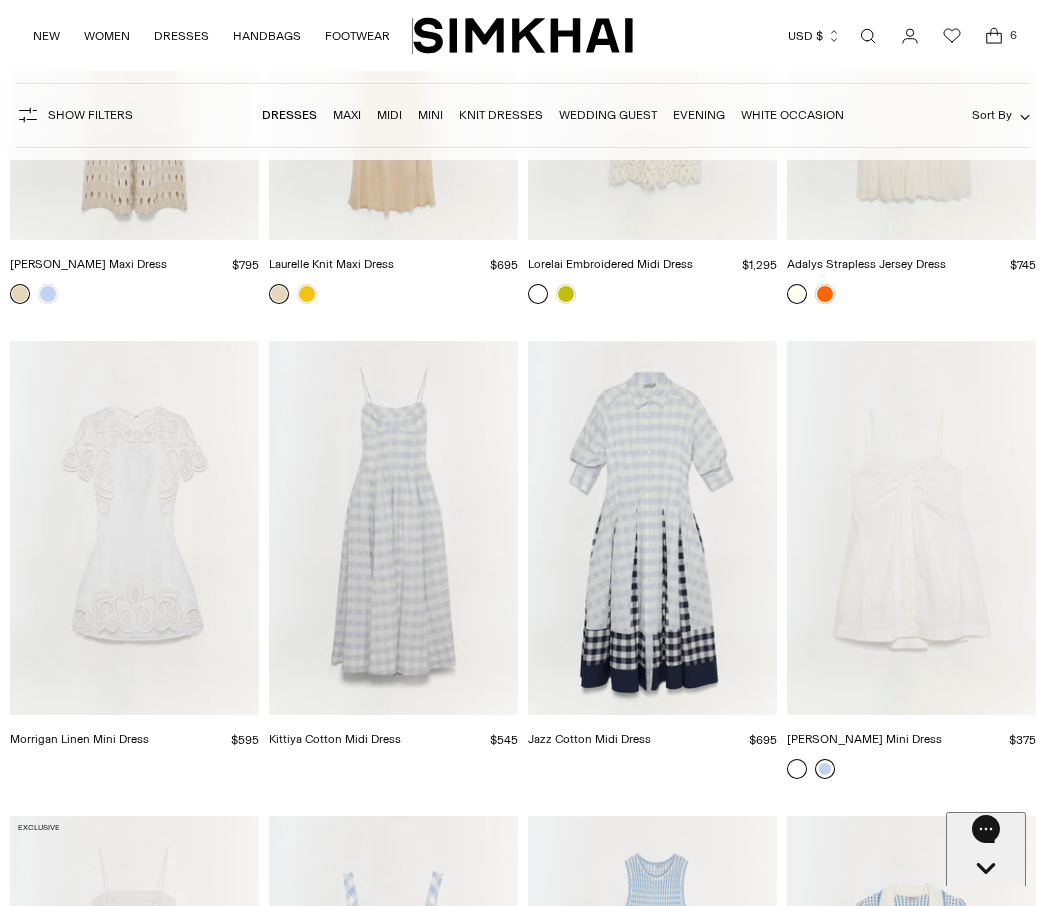 click at bounding box center (825, 769) 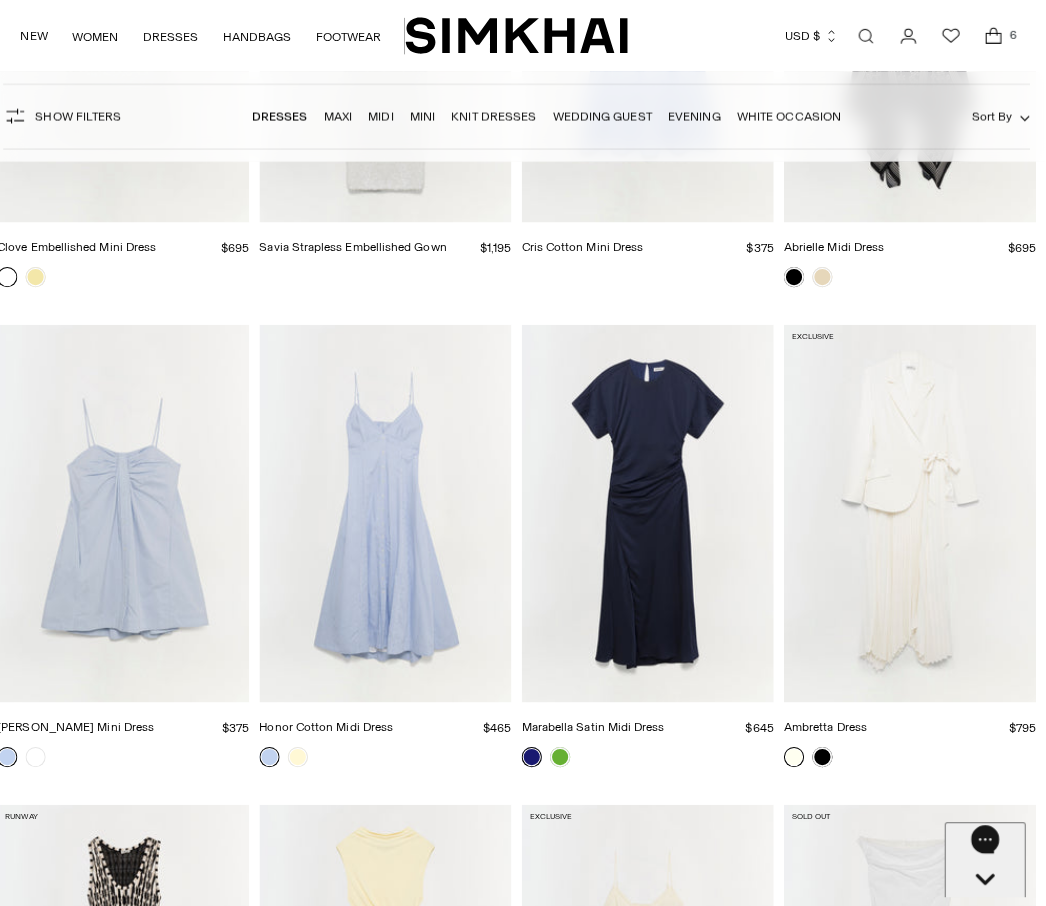 scroll, scrollTop: 19277, scrollLeft: 0, axis: vertical 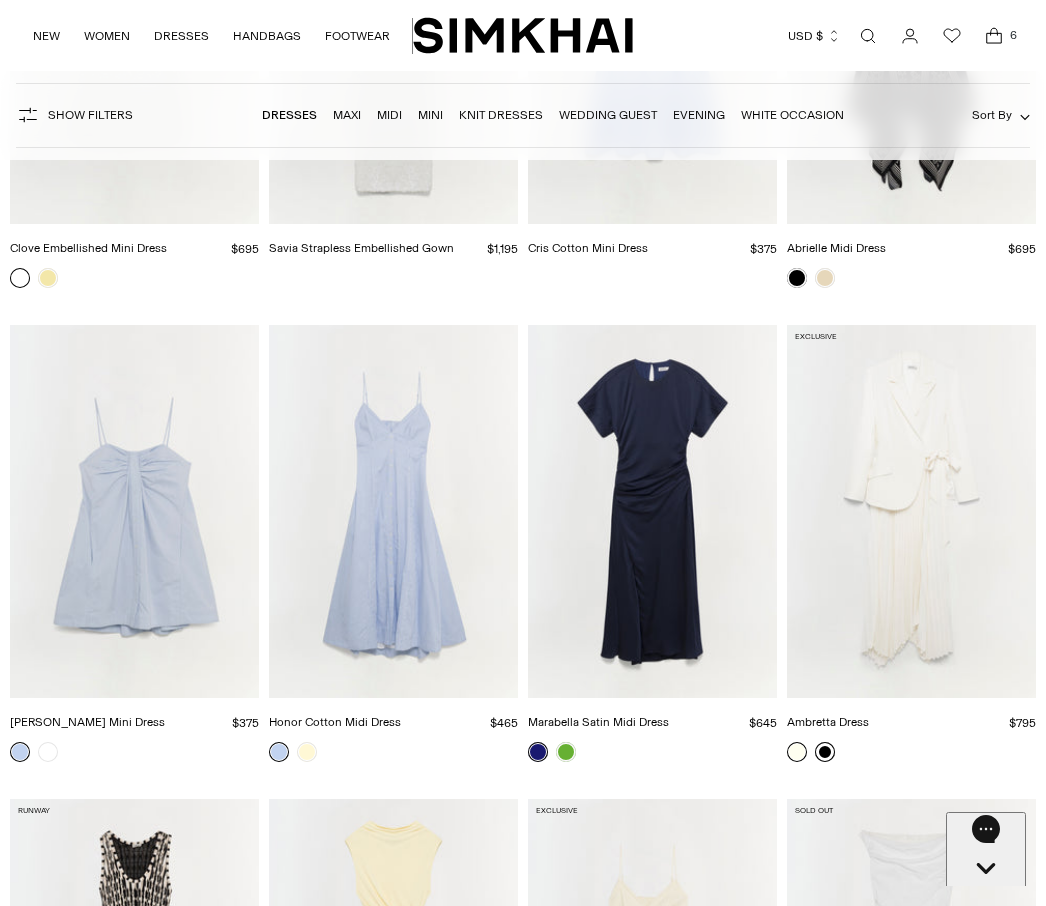 click at bounding box center [825, 752] 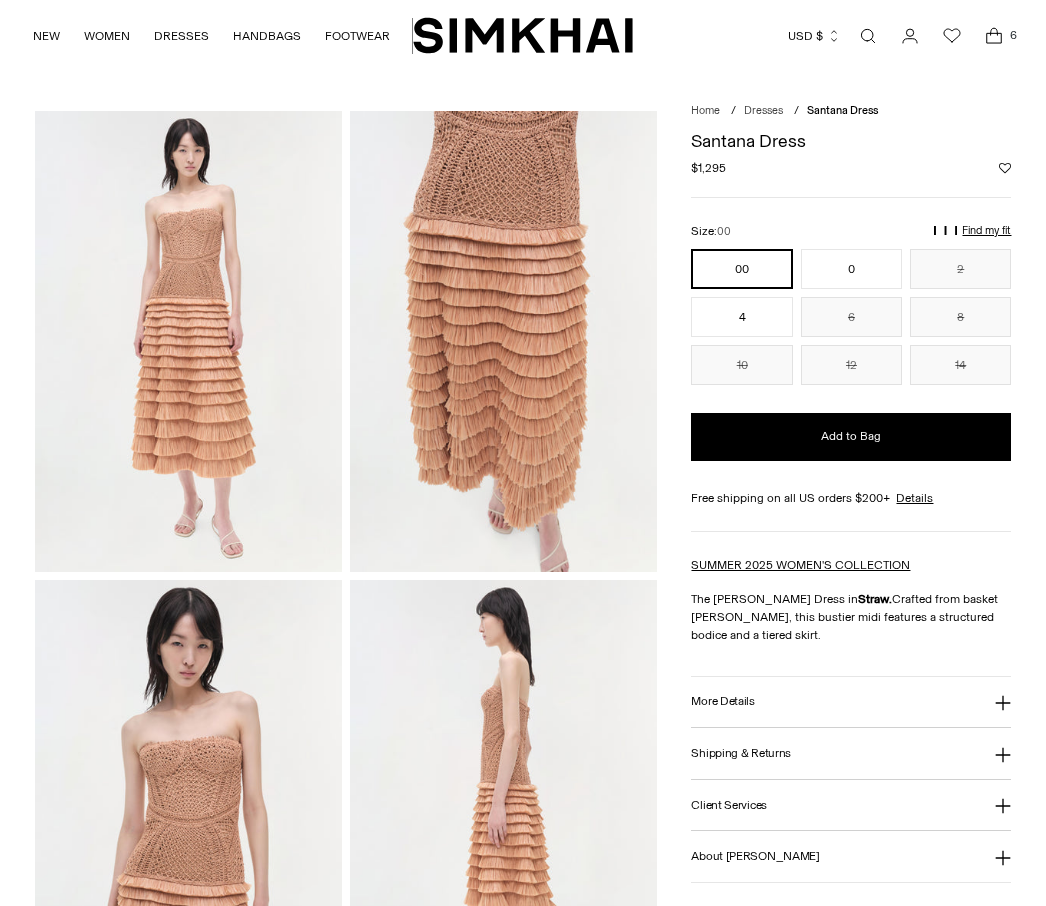 scroll, scrollTop: 0, scrollLeft: 0, axis: both 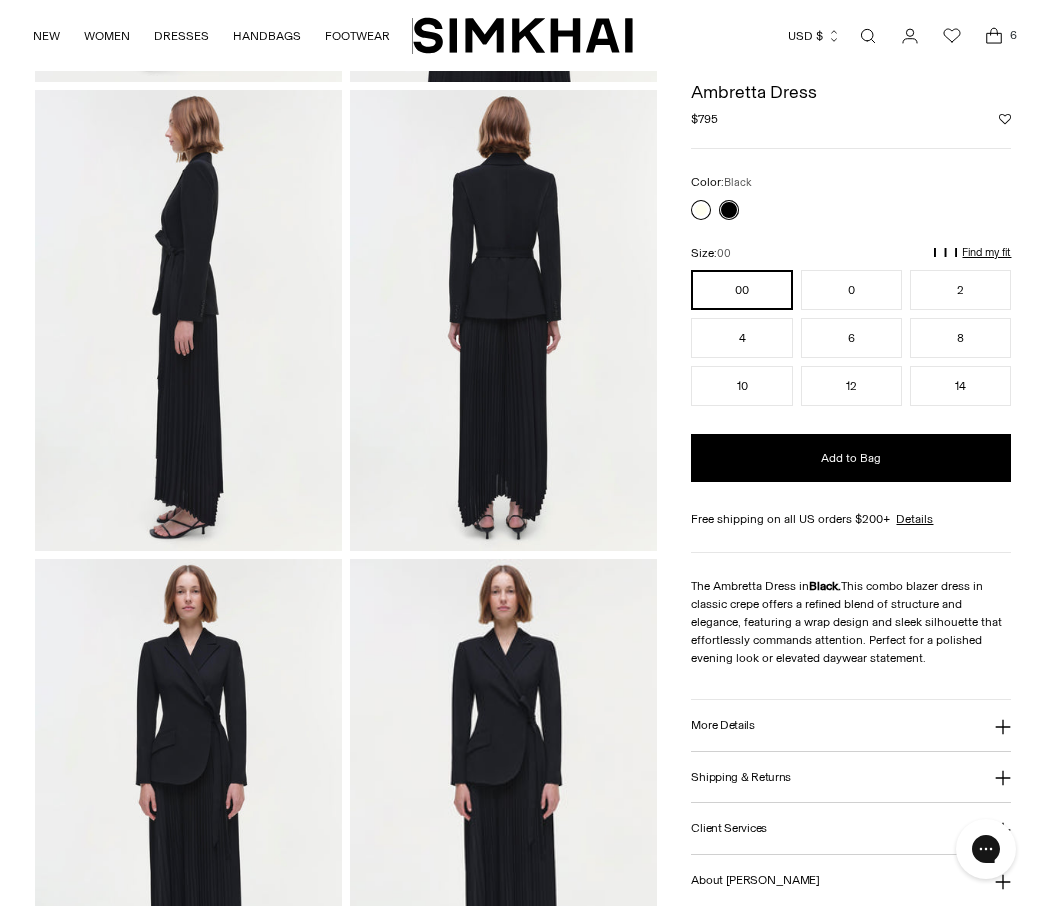 click at bounding box center [701, 210] 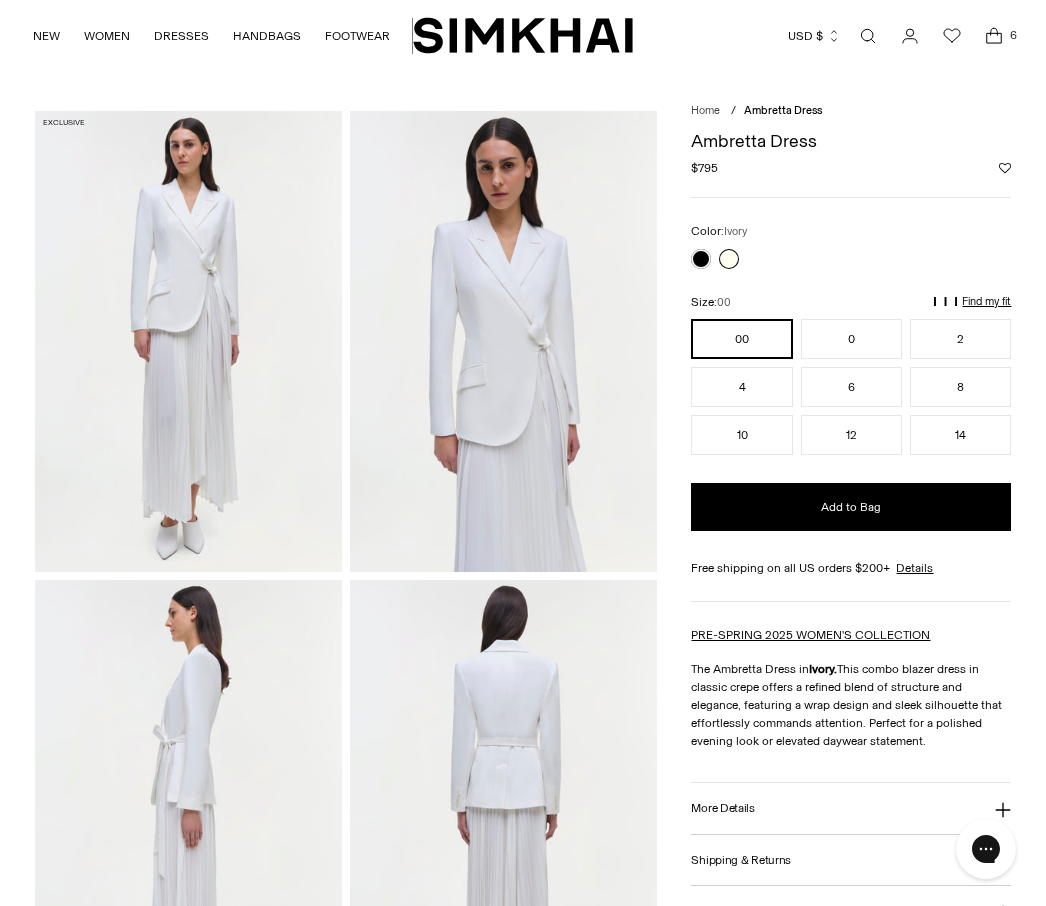 scroll, scrollTop: 0, scrollLeft: 0, axis: both 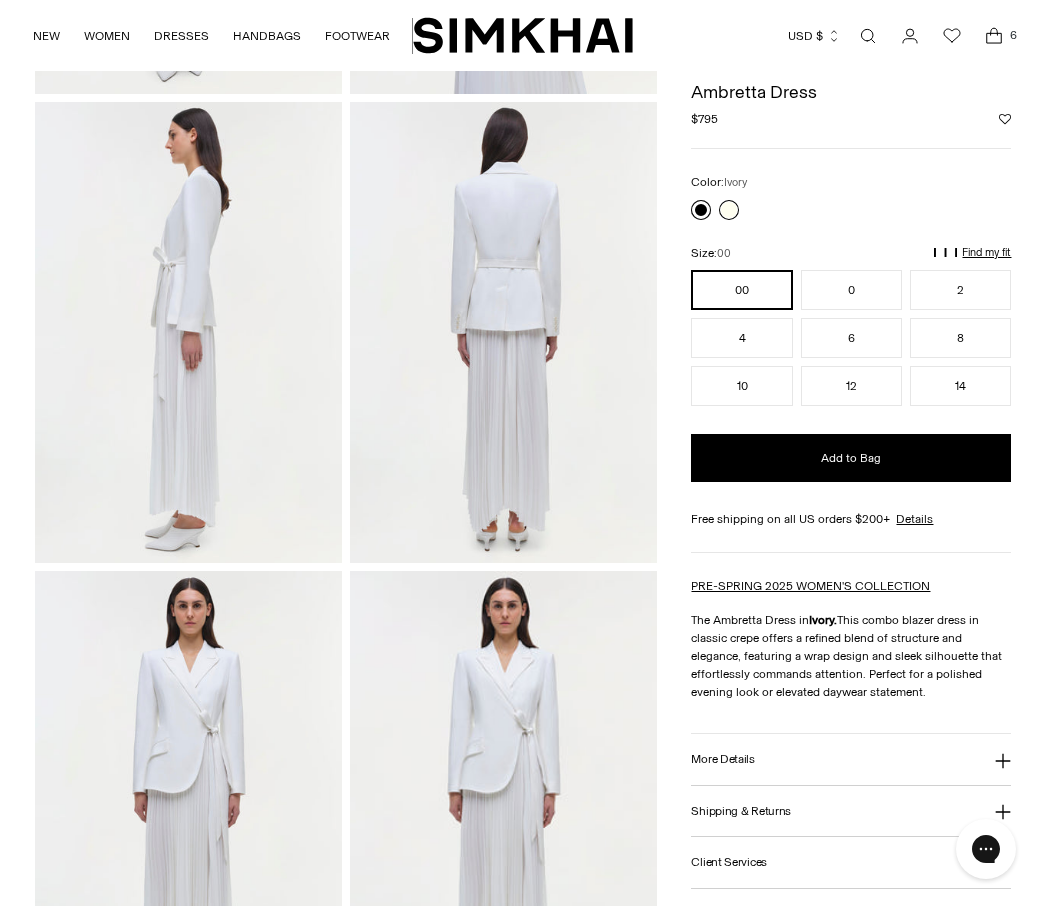 click at bounding box center (701, 210) 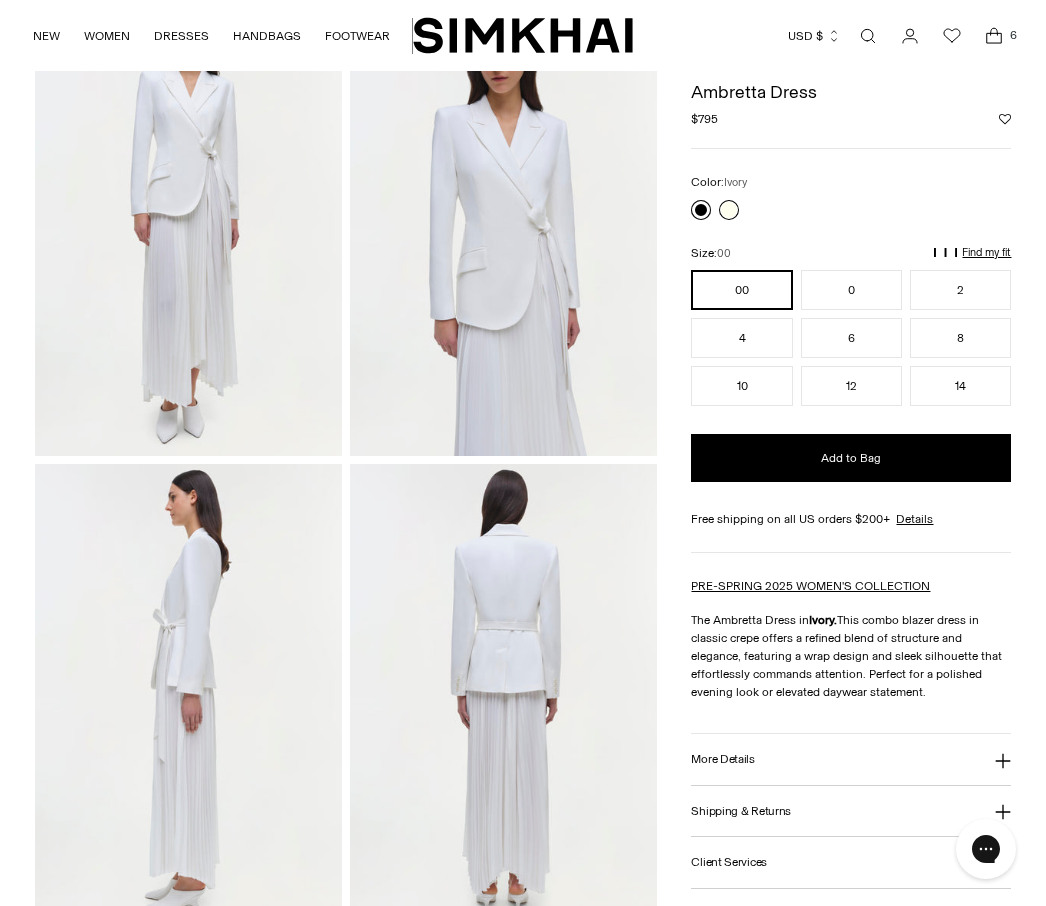 scroll, scrollTop: 110, scrollLeft: 0, axis: vertical 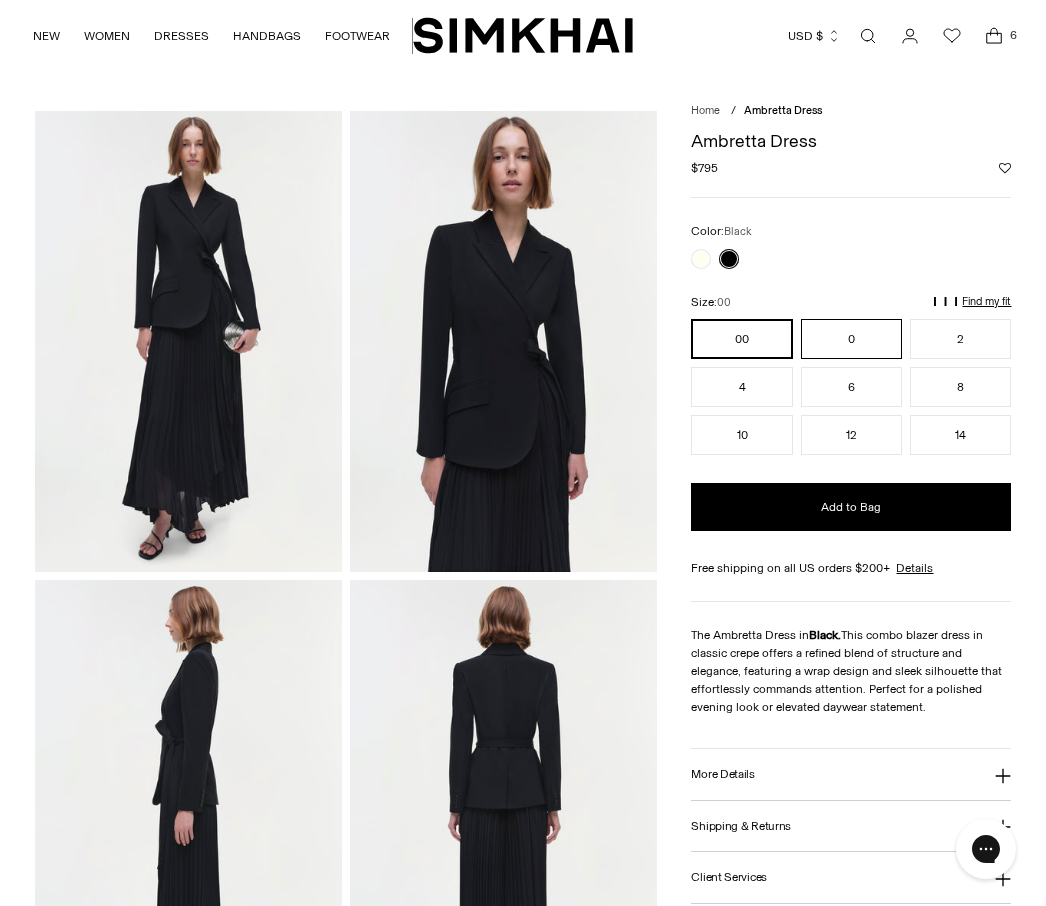 click on "0" at bounding box center (851, 339) 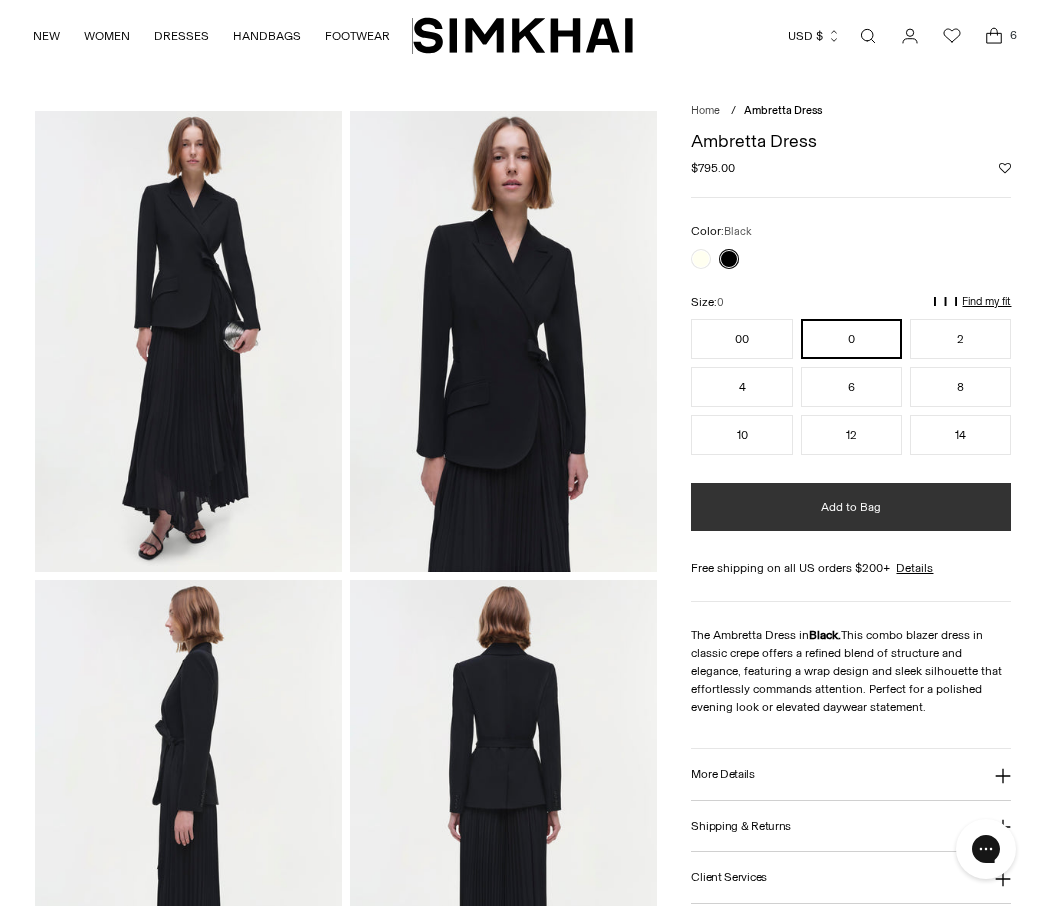click on "Add to Bag" at bounding box center (851, 507) 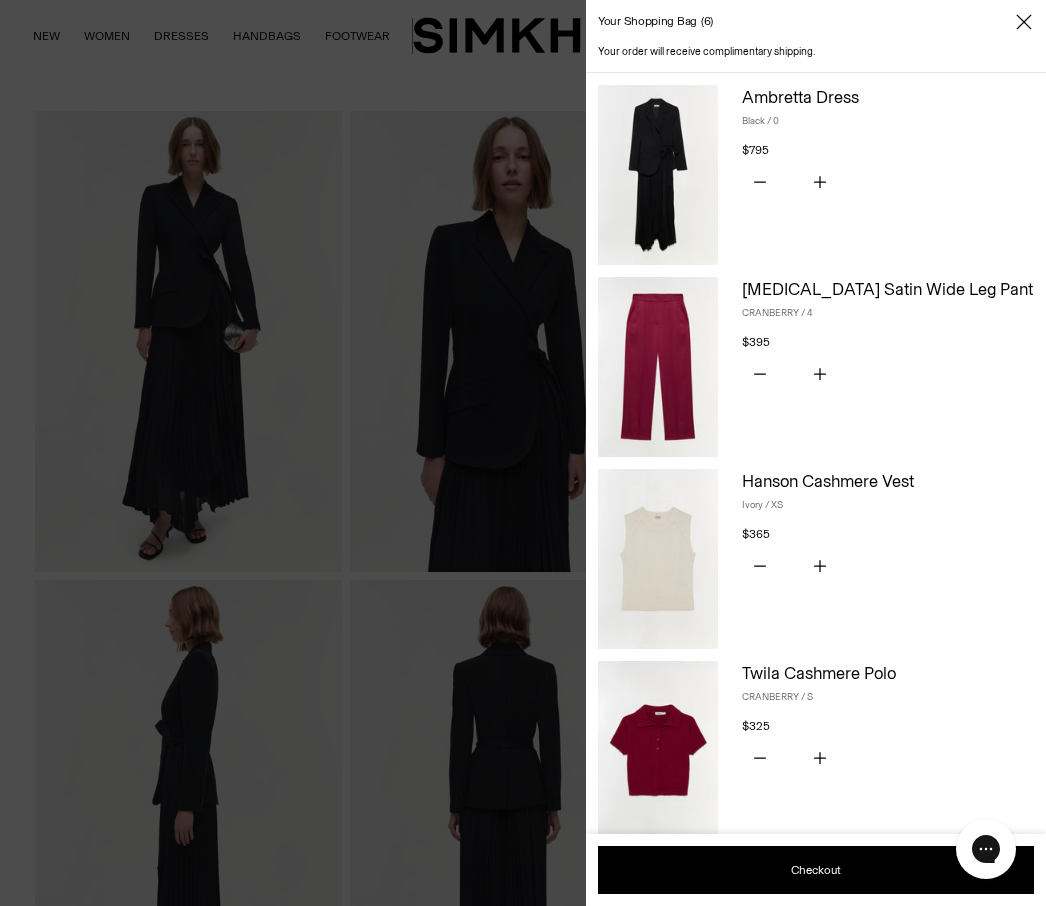 click at bounding box center (523, 453) 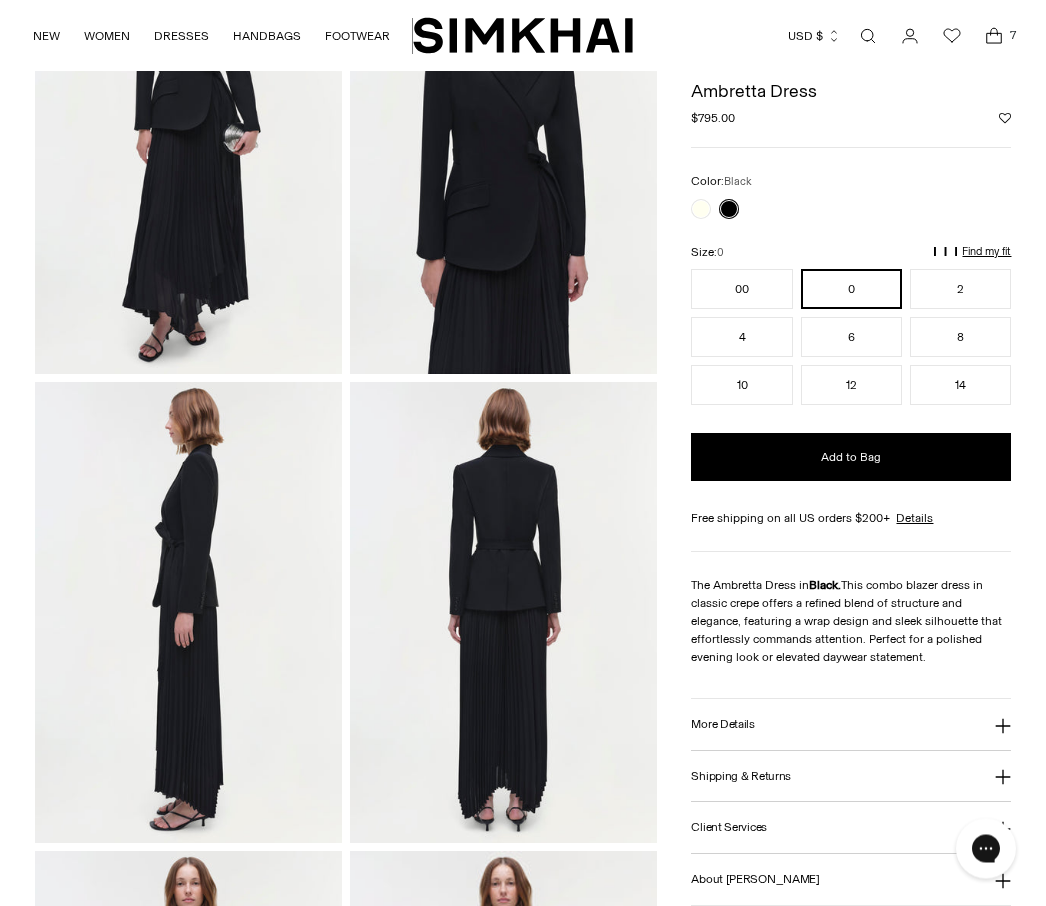 scroll, scrollTop: 192, scrollLeft: 0, axis: vertical 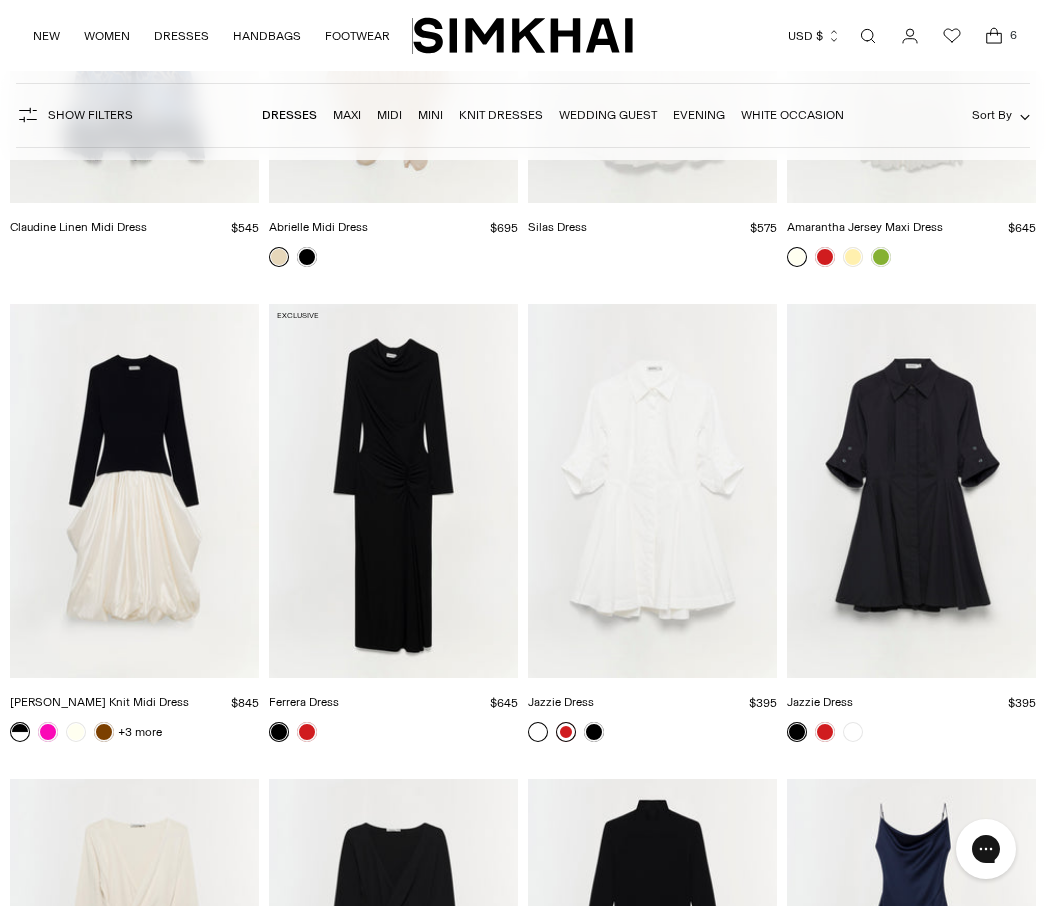click at bounding box center [566, 732] 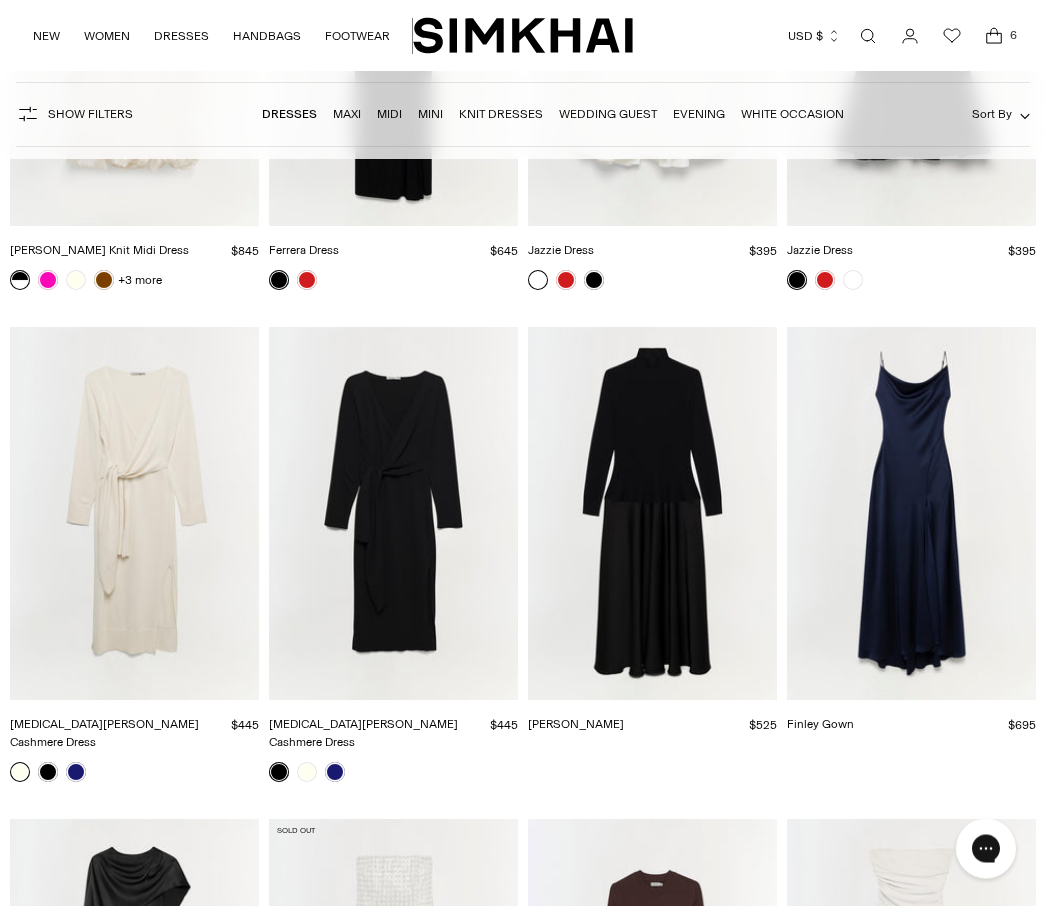 scroll, scrollTop: 22122, scrollLeft: 0, axis: vertical 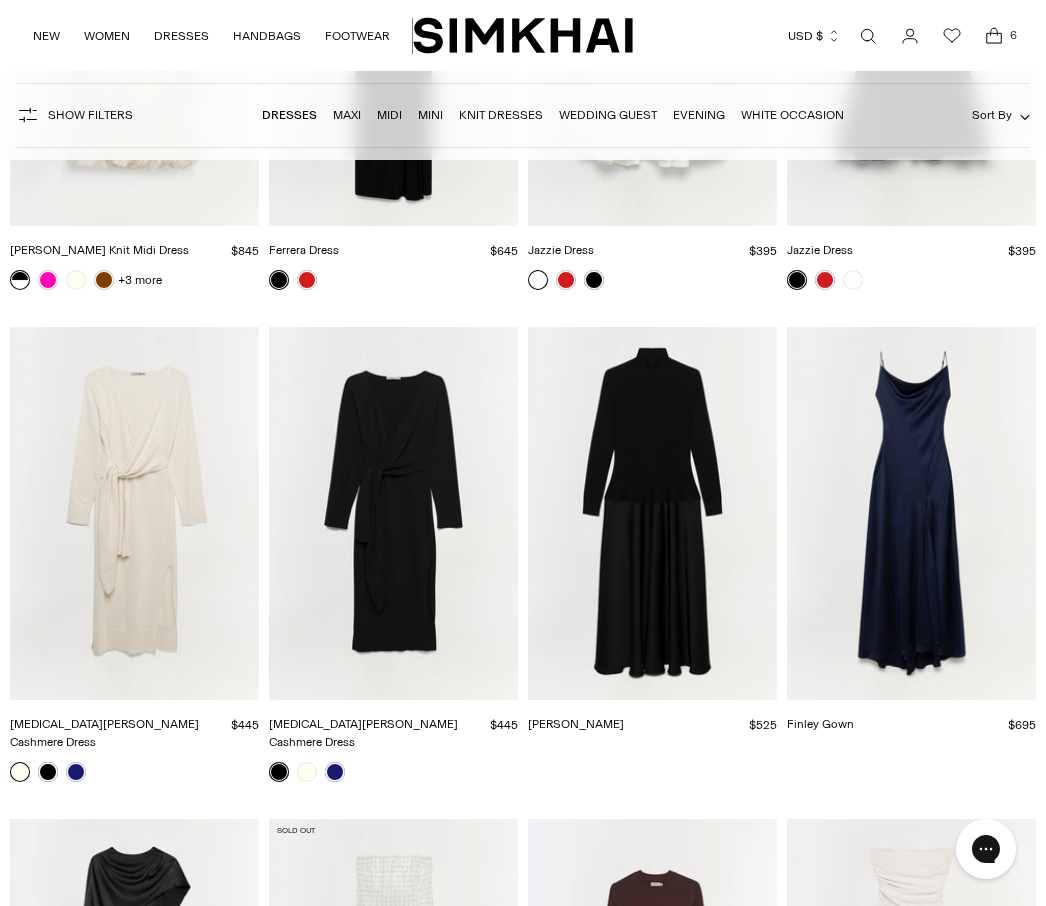click at bounding box center (134, 514) 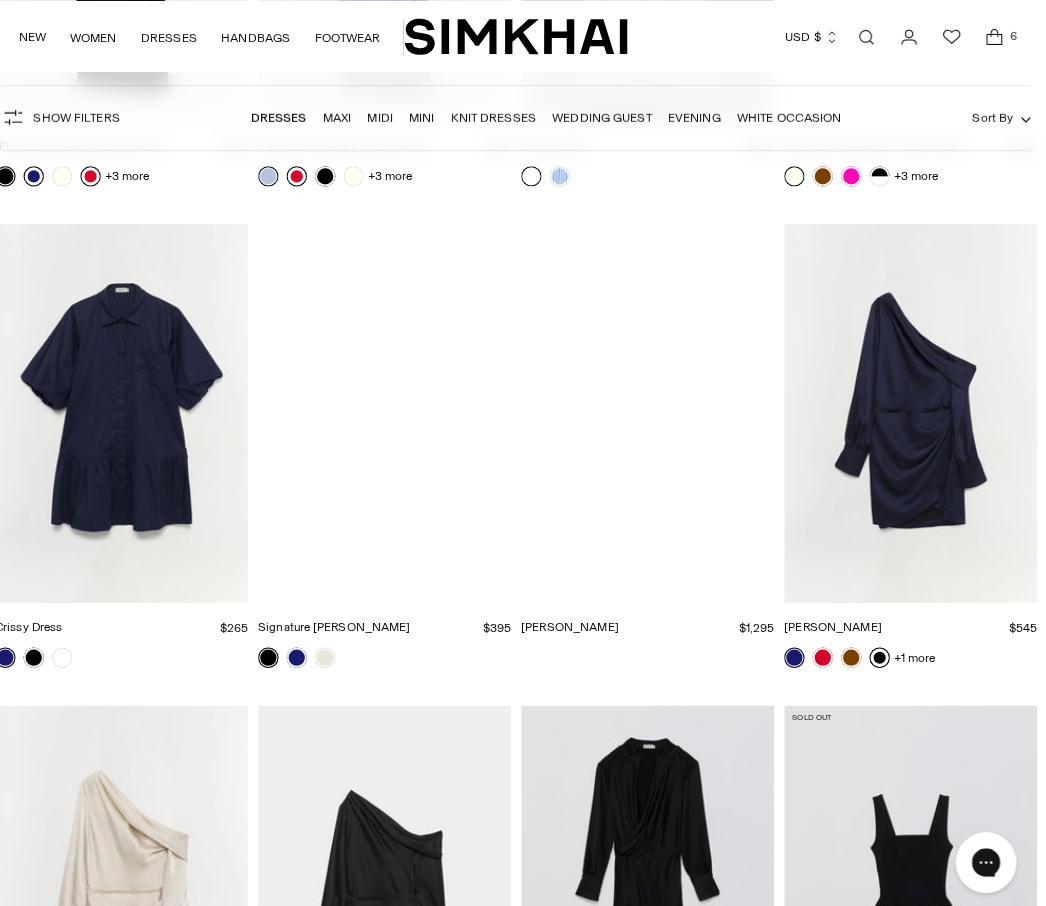 scroll, scrollTop: 23670, scrollLeft: 0, axis: vertical 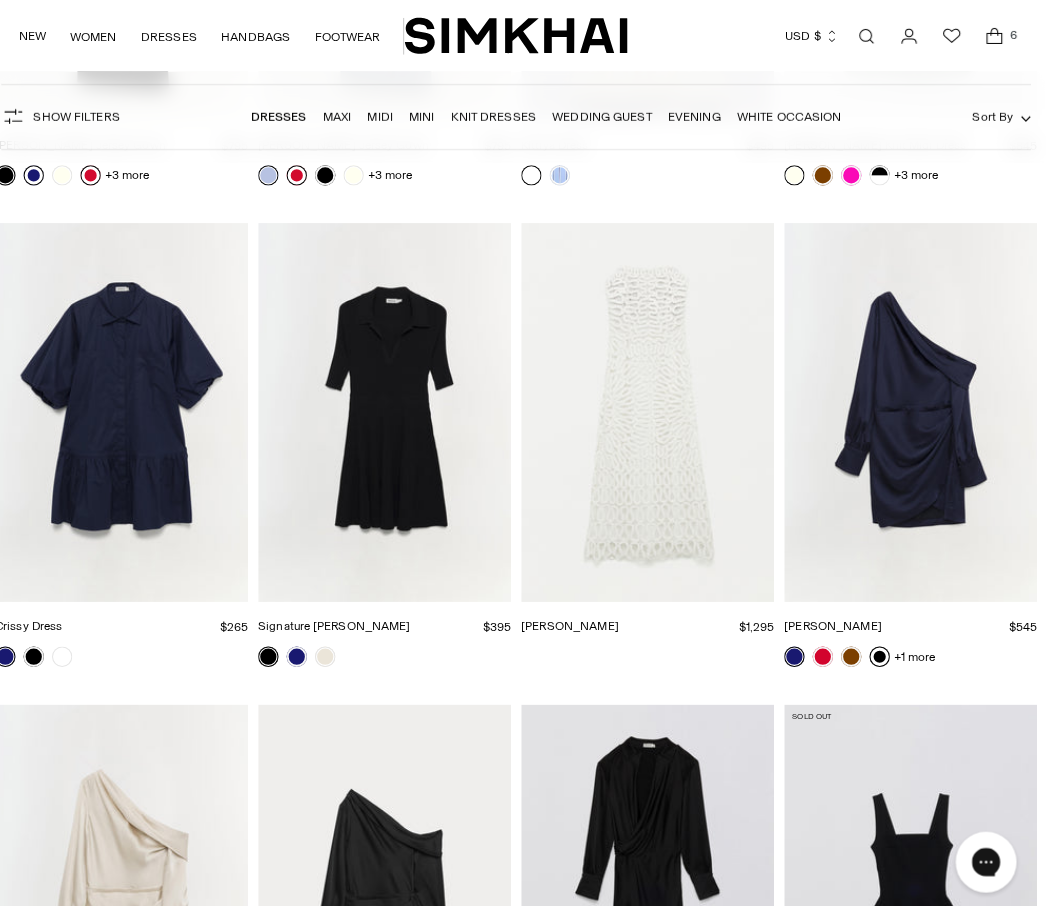 click at bounding box center (881, 647) 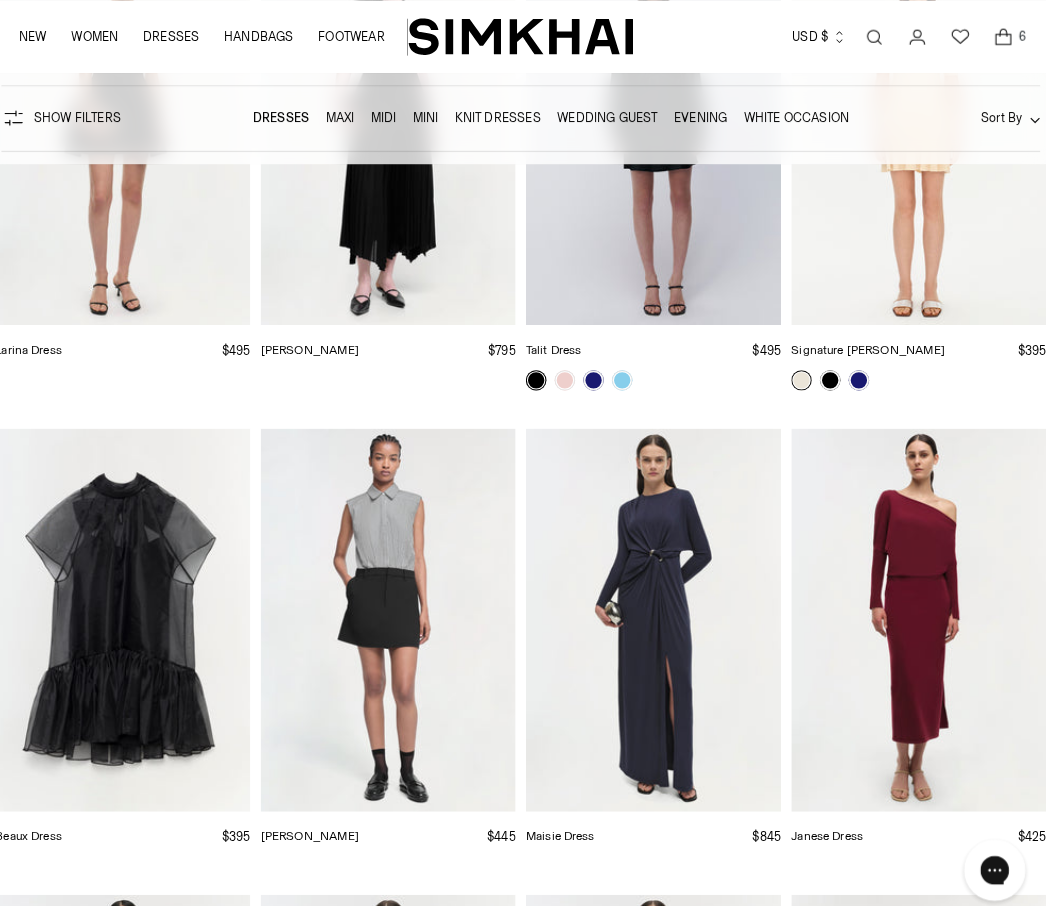 scroll, scrollTop: 27743, scrollLeft: 0, axis: vertical 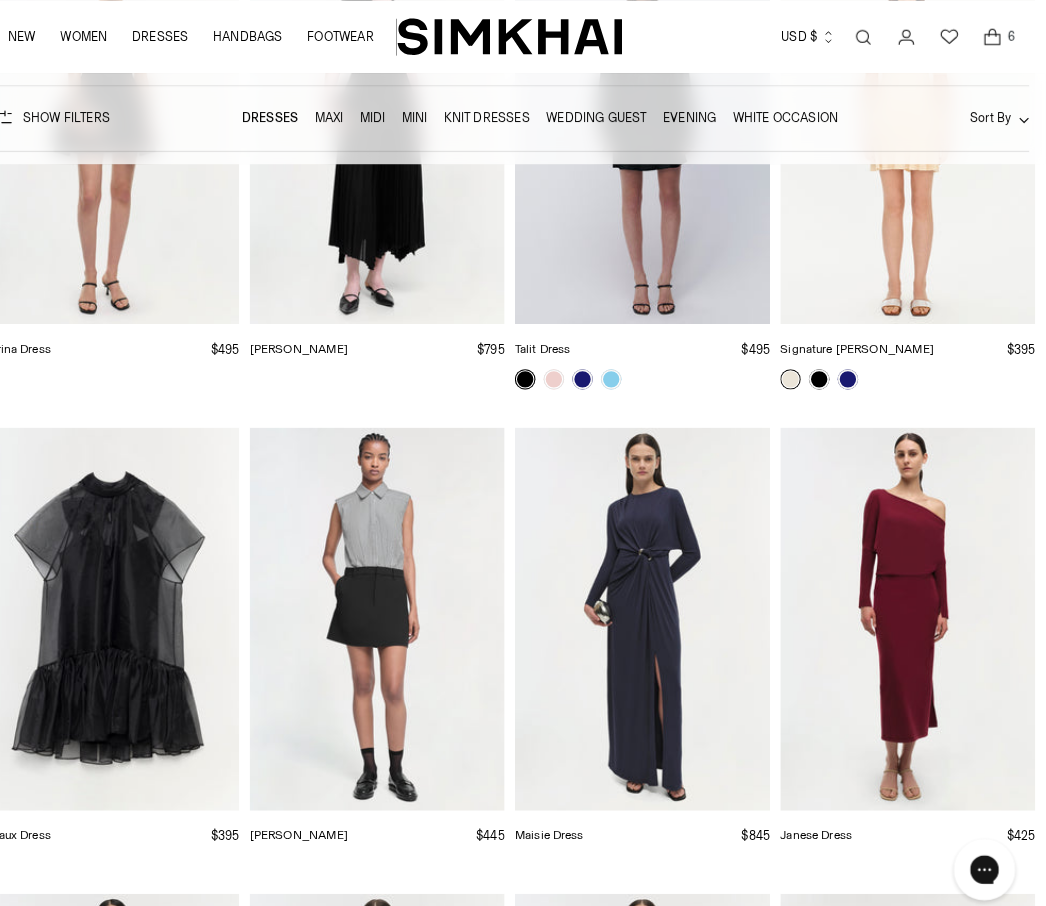 click at bounding box center [911, 604] 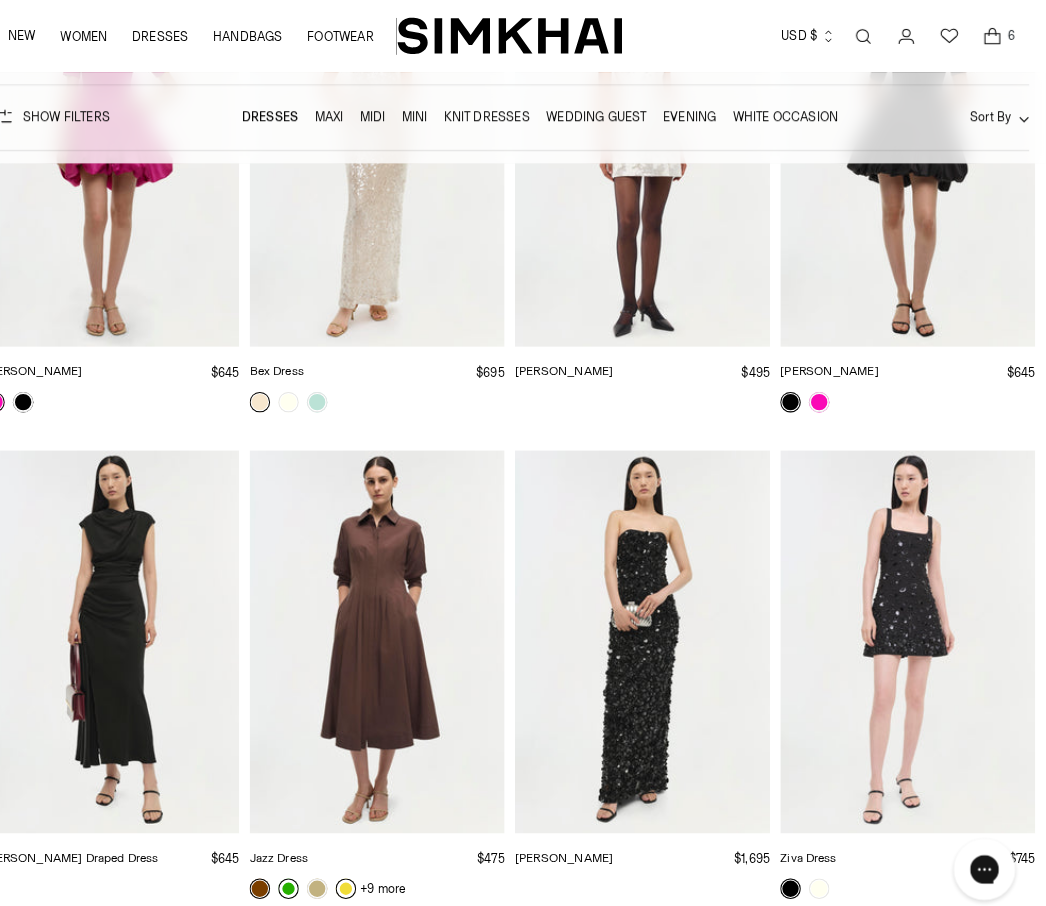 scroll, scrollTop: 26723, scrollLeft: 0, axis: vertical 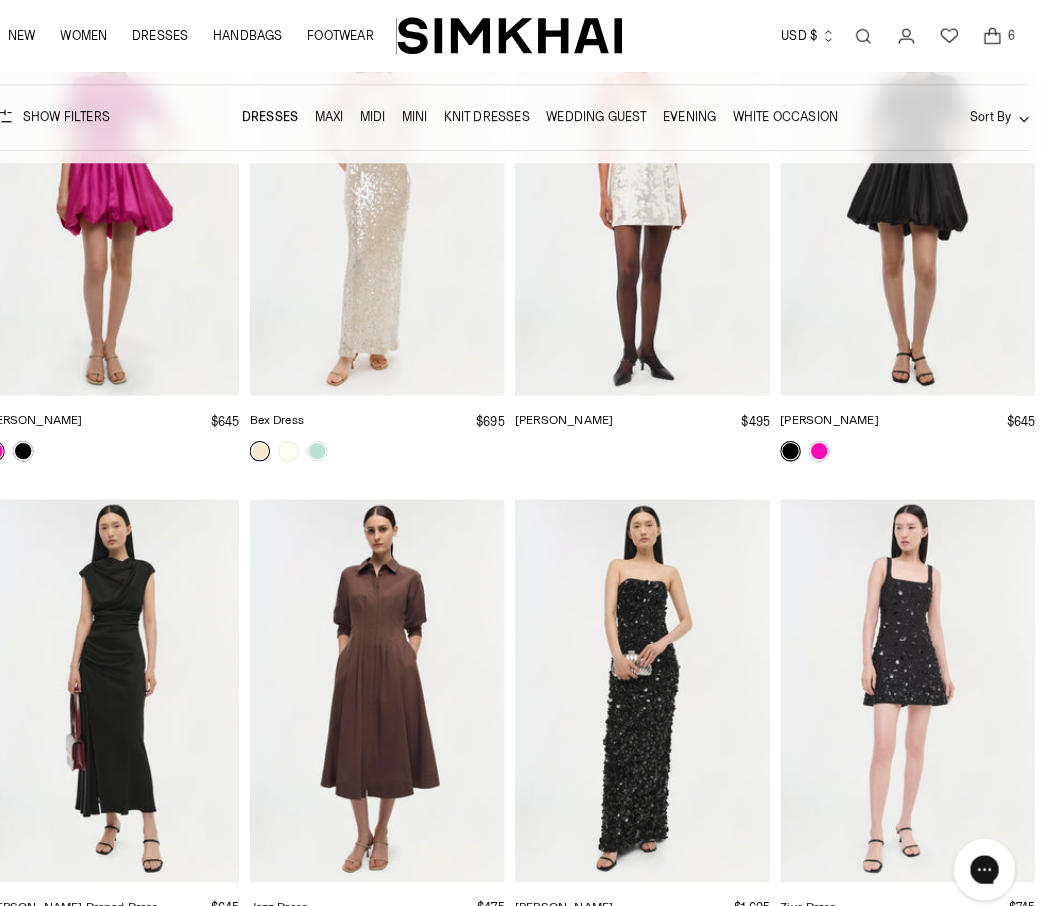 click 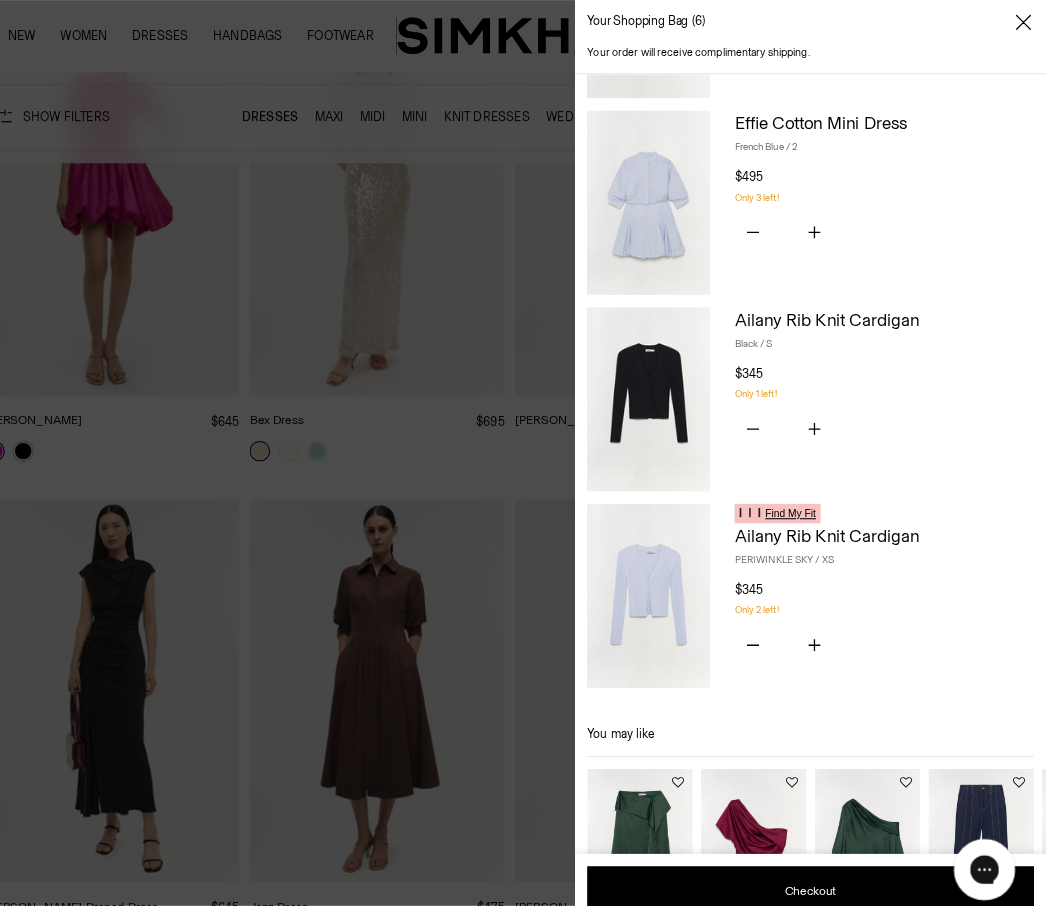 scroll, scrollTop: 571, scrollLeft: 0, axis: vertical 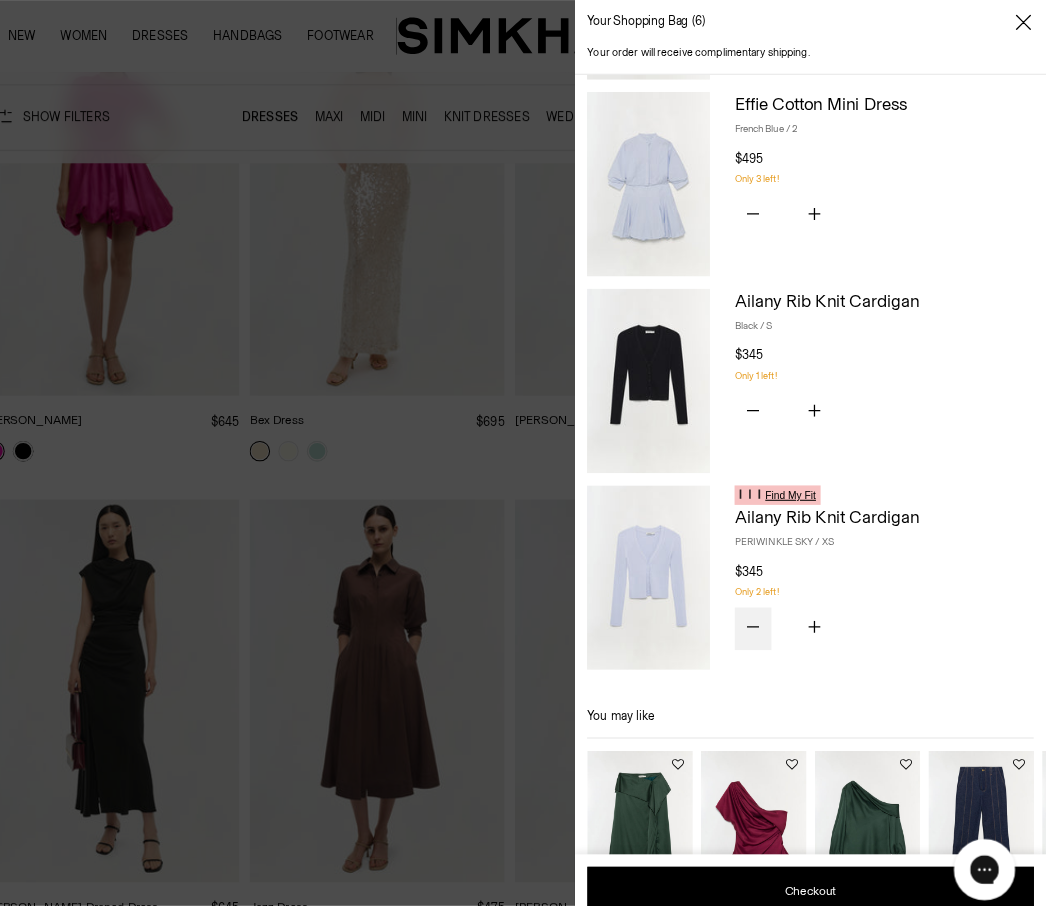 click 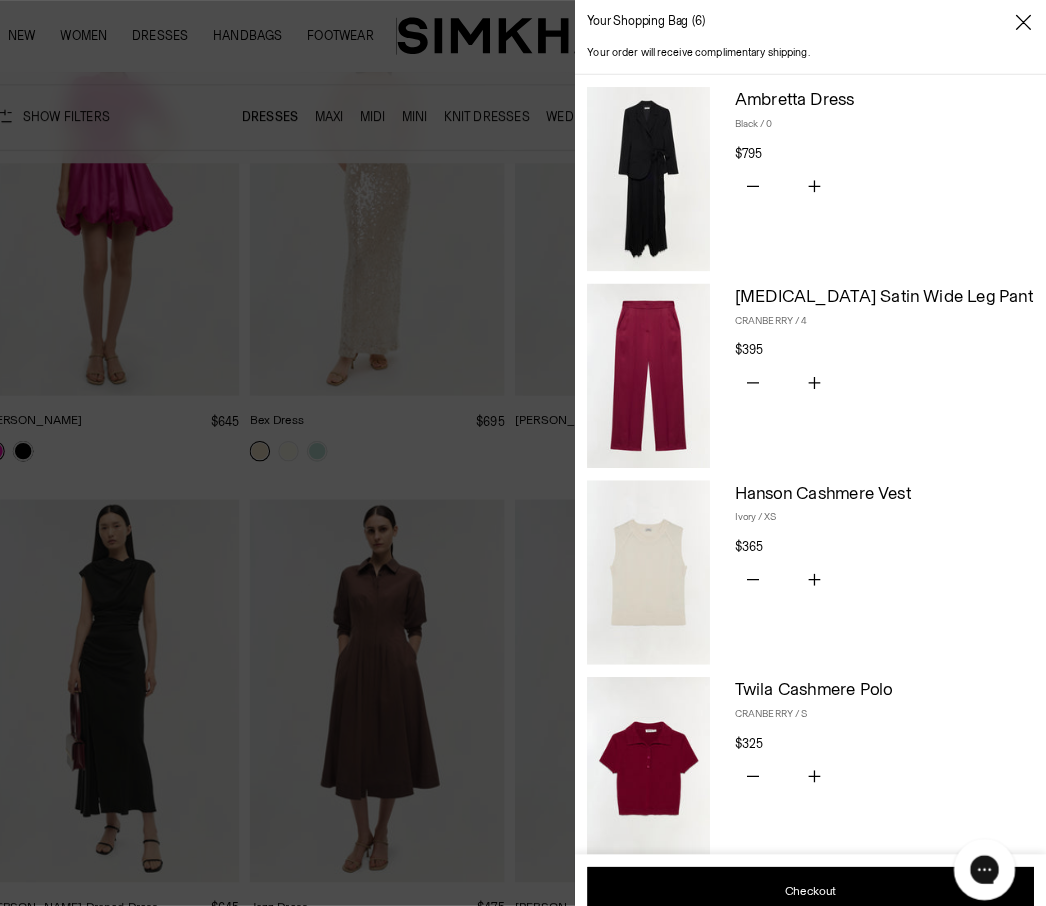 scroll, scrollTop: 0, scrollLeft: 0, axis: both 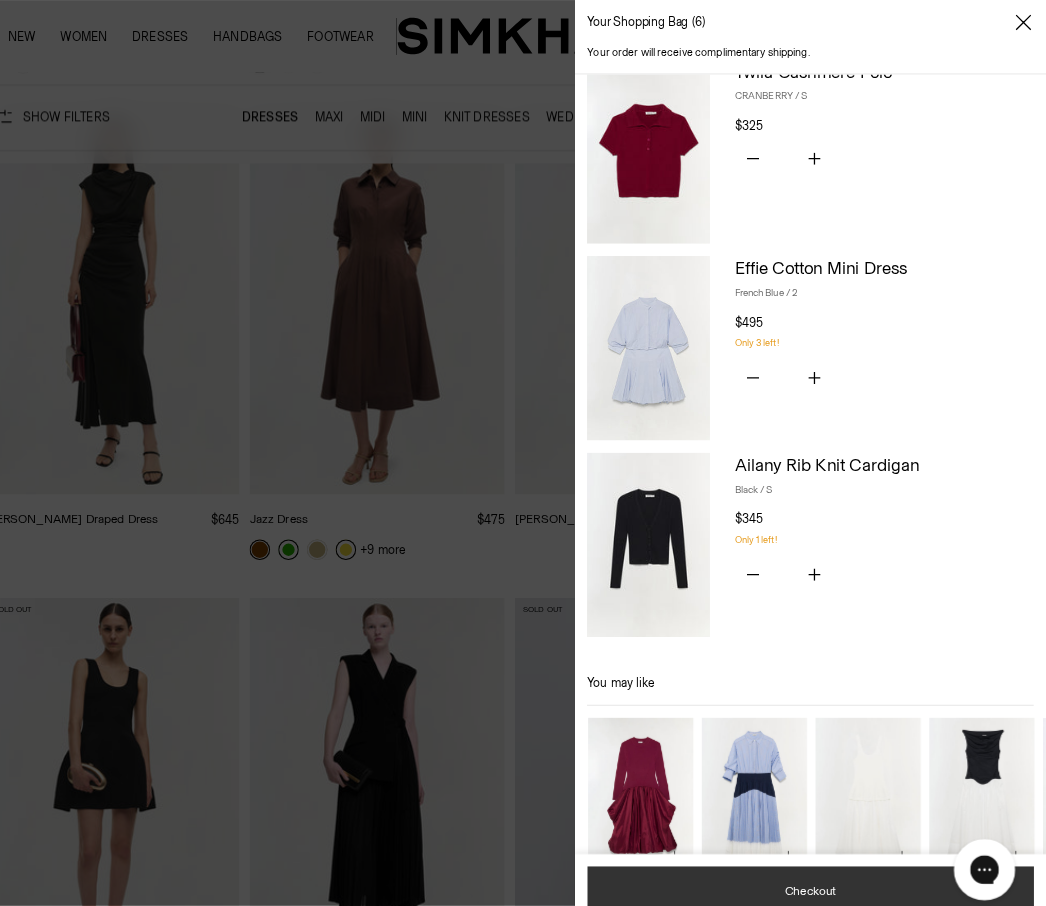 click on "Checkout" at bounding box center [816, 870] 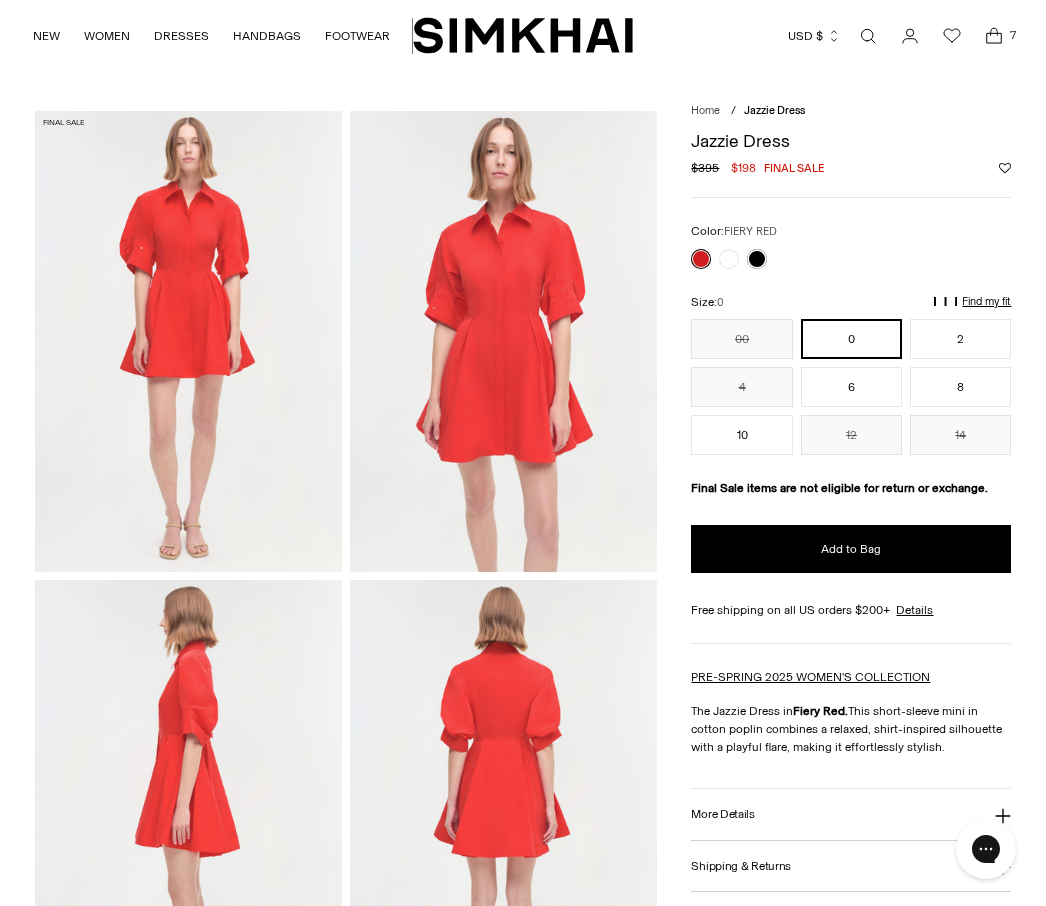 scroll, scrollTop: 0, scrollLeft: 0, axis: both 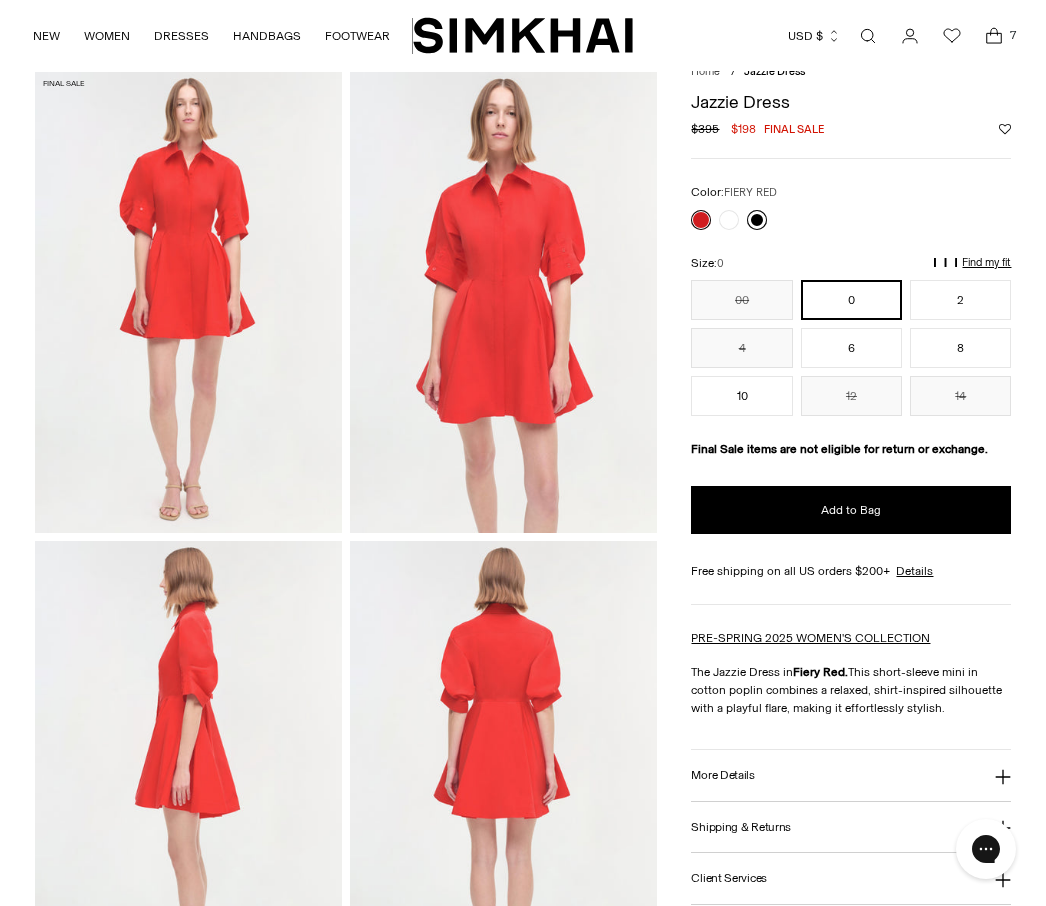 click at bounding box center (757, 220) 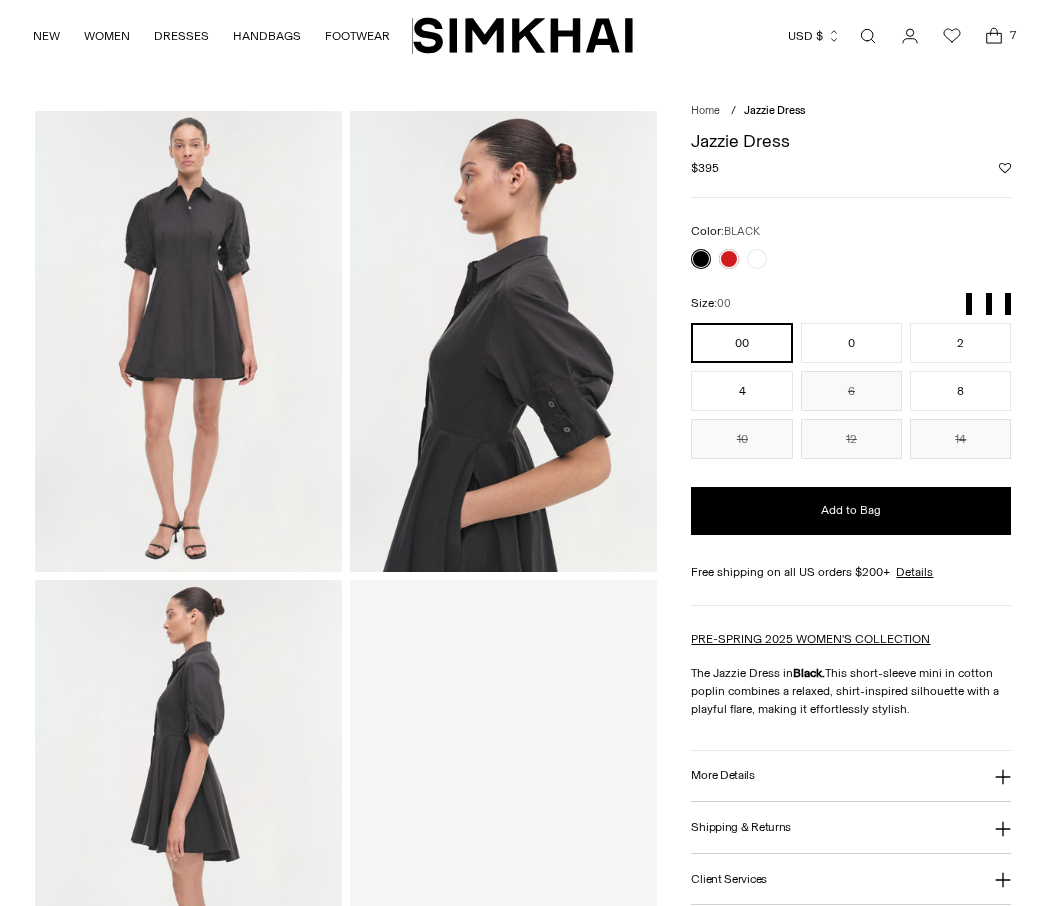 scroll, scrollTop: 0, scrollLeft: 0, axis: both 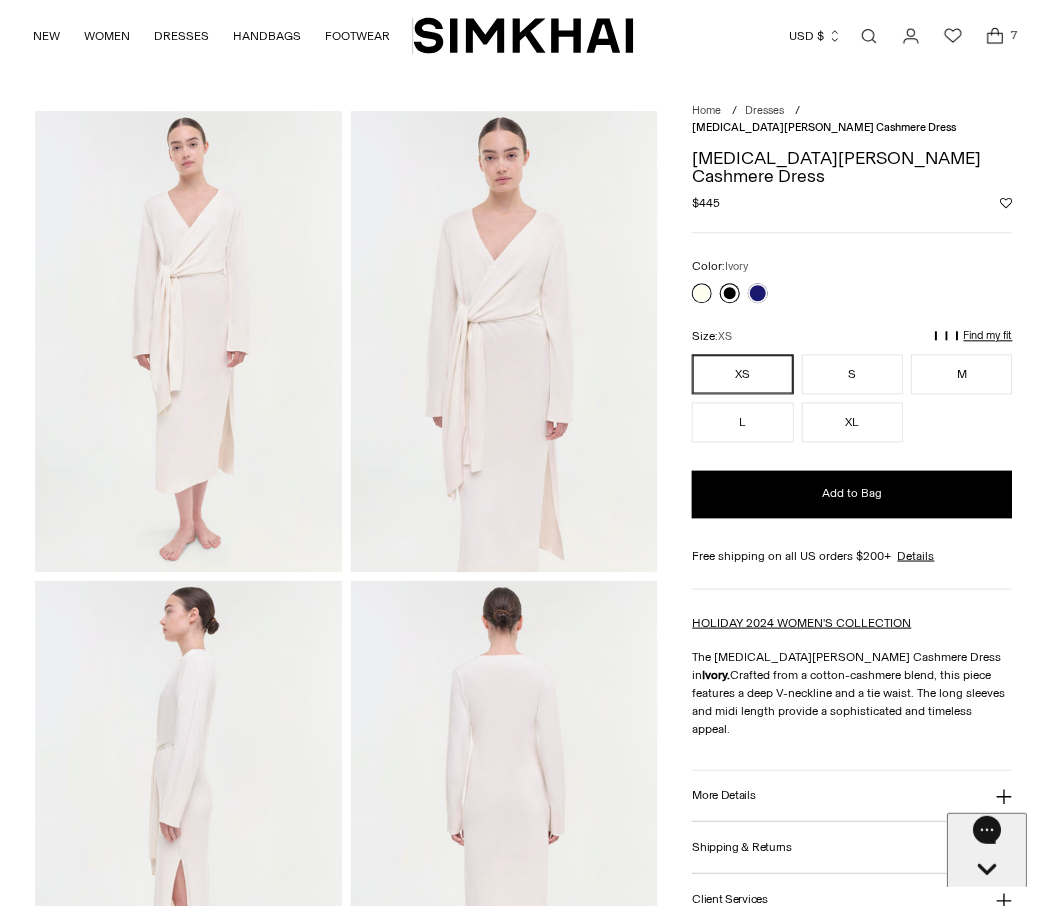 click at bounding box center (729, 293) 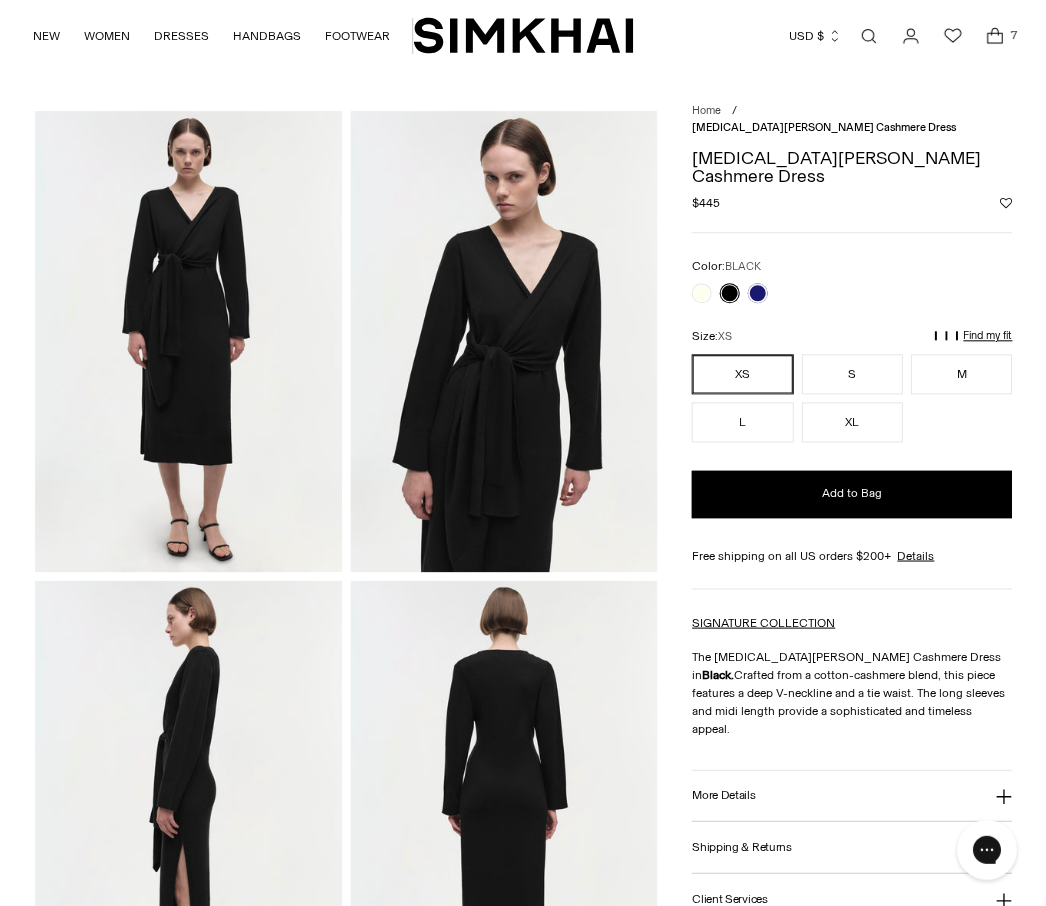 scroll, scrollTop: 0, scrollLeft: 0, axis: both 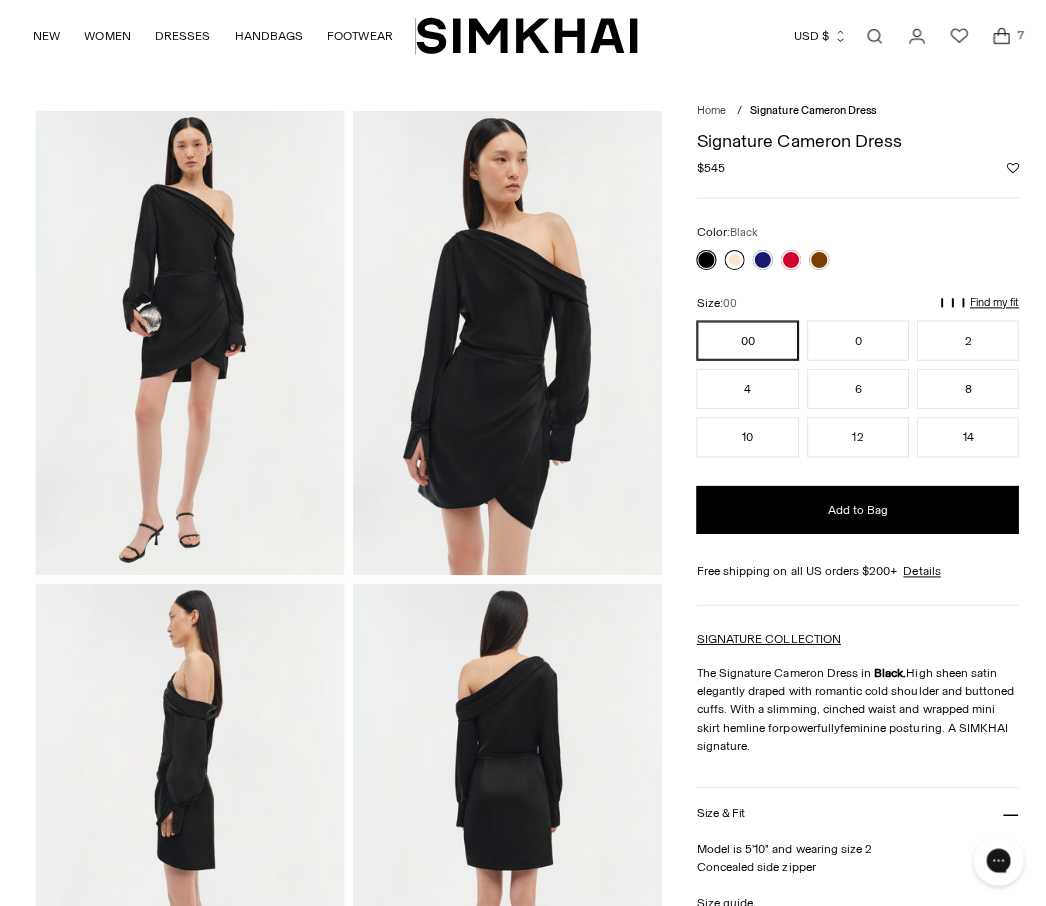 click at bounding box center (729, 258) 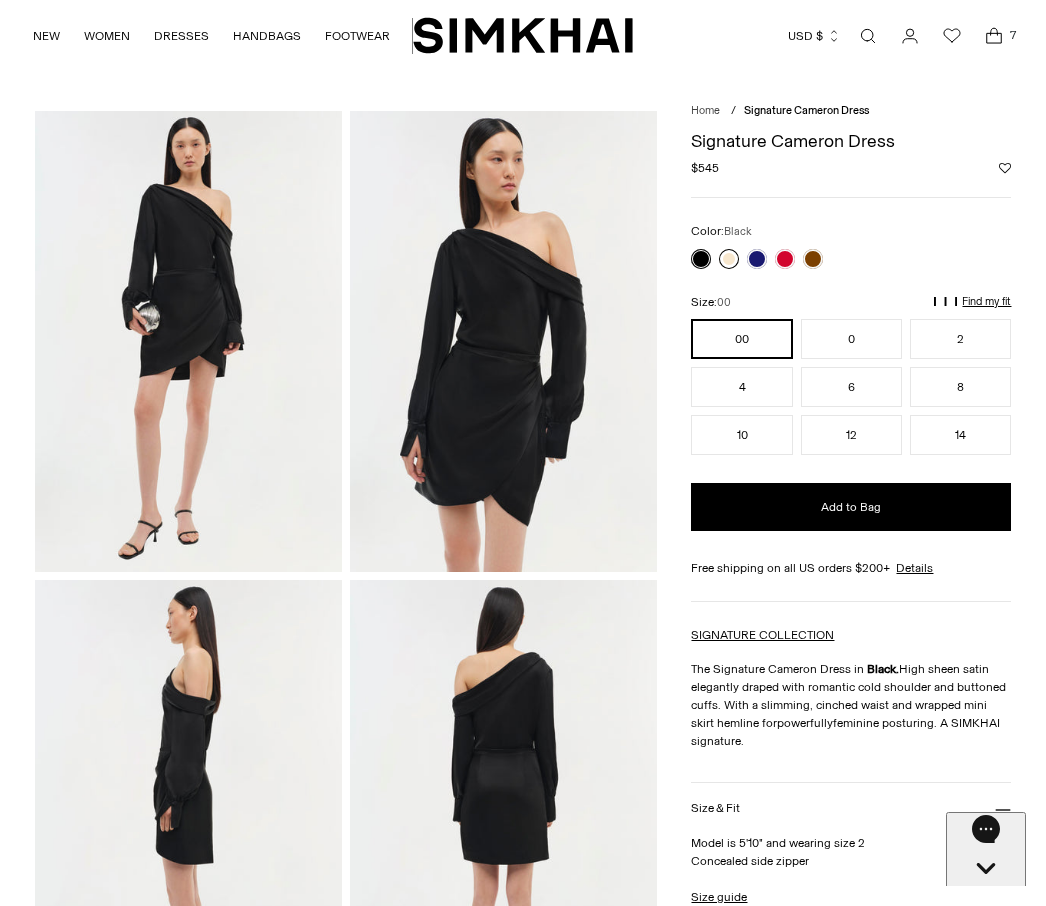scroll, scrollTop: 63, scrollLeft: 0, axis: vertical 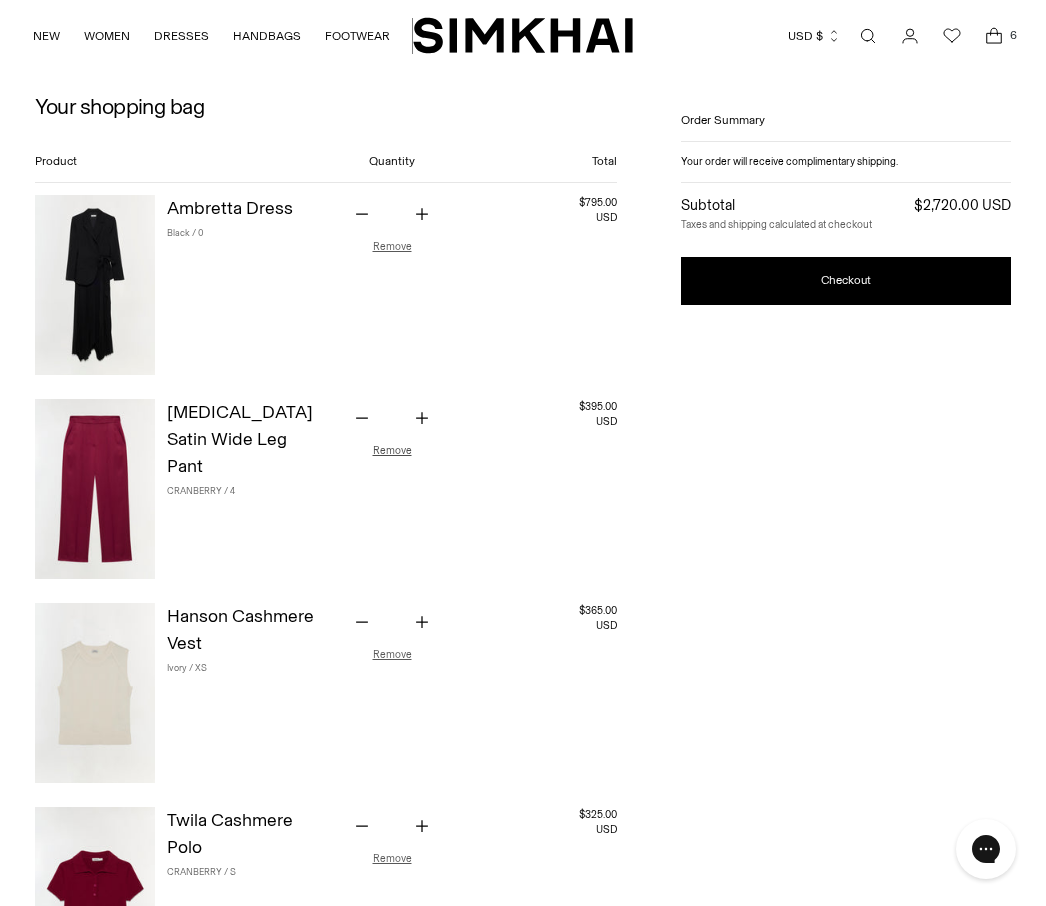 click on "Remove" at bounding box center [392, 450] 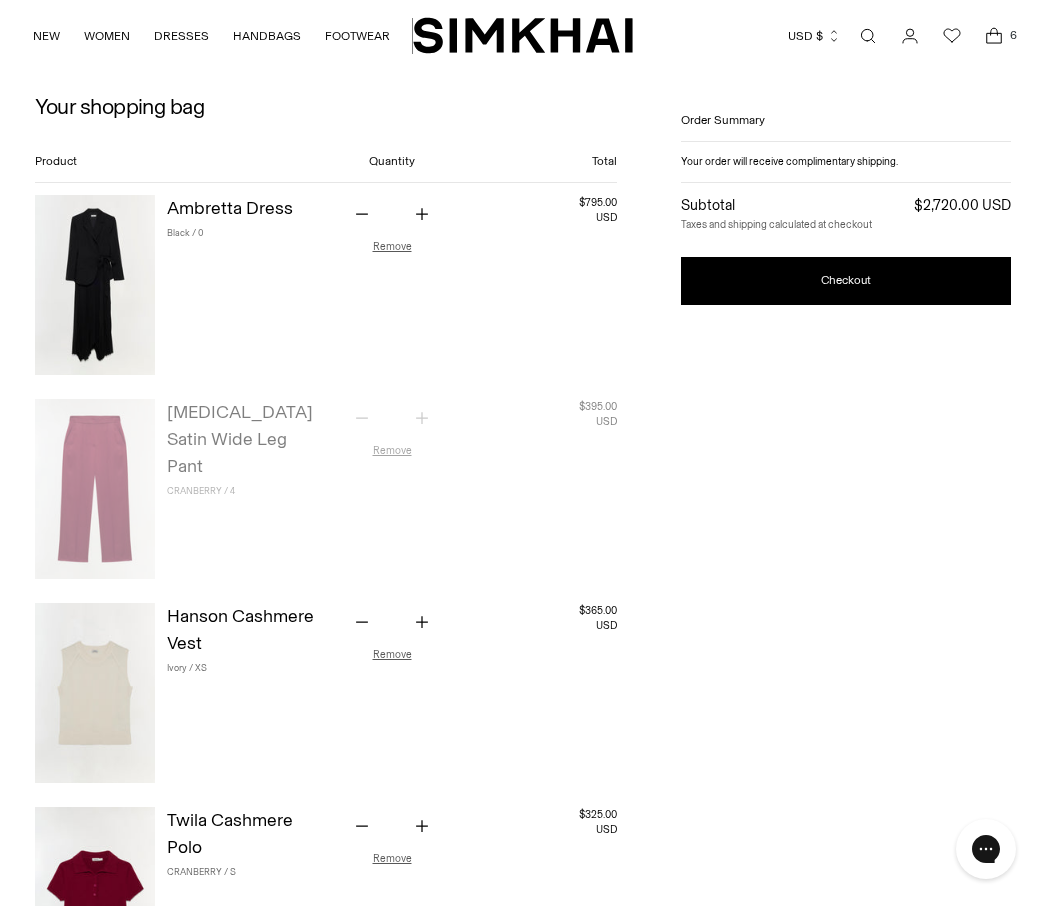 scroll, scrollTop: 0, scrollLeft: 0, axis: both 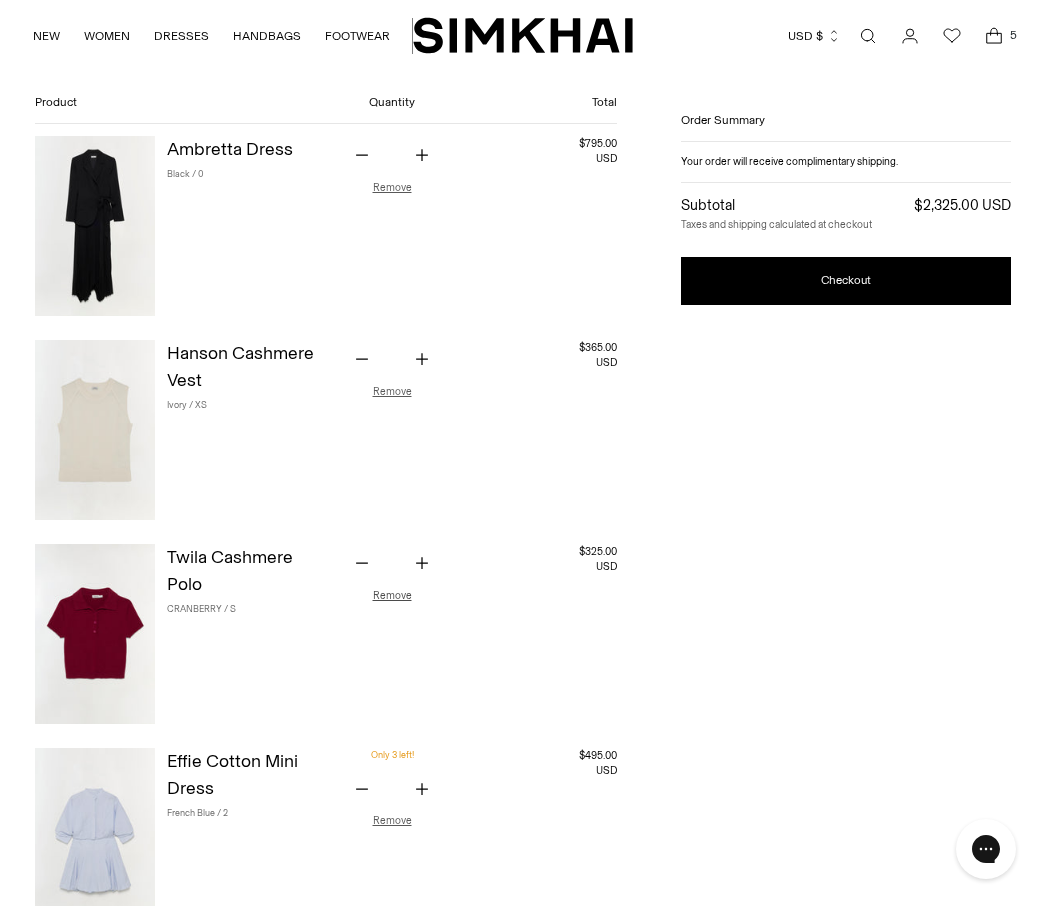 click on "Remove" at bounding box center [392, 595] 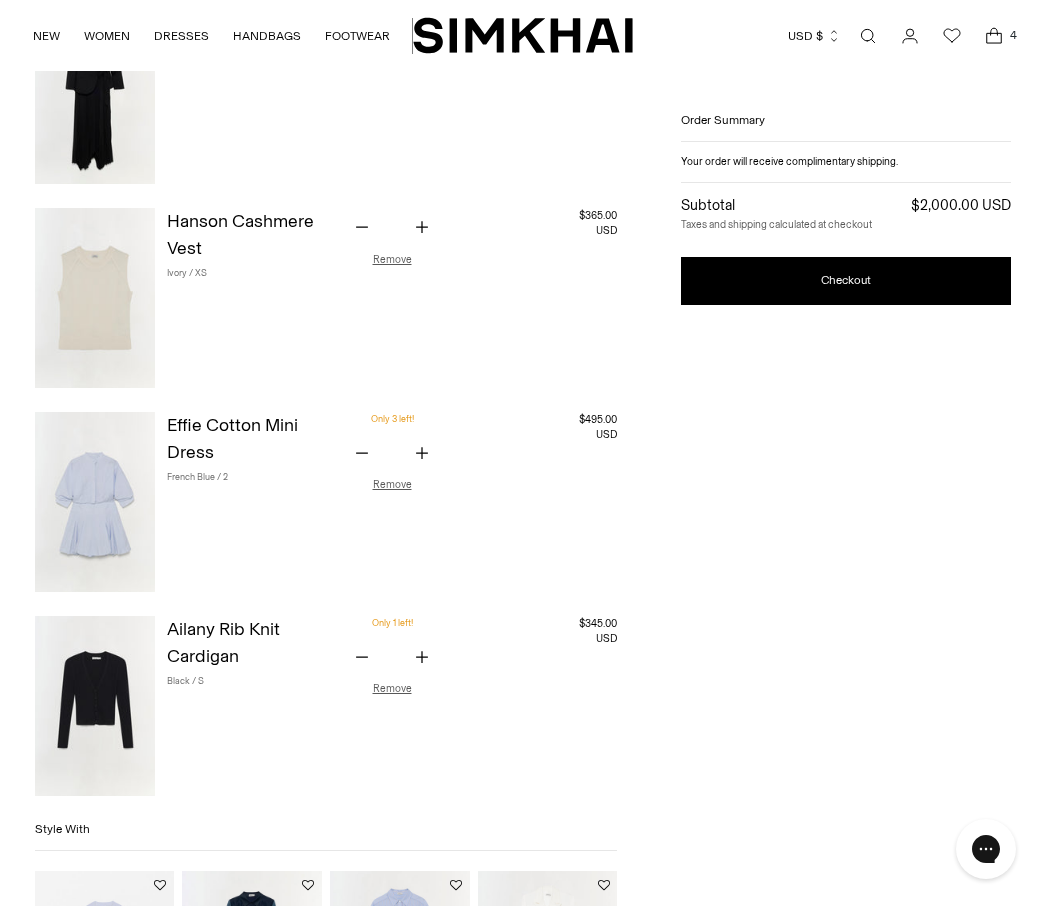 scroll, scrollTop: 190, scrollLeft: 0, axis: vertical 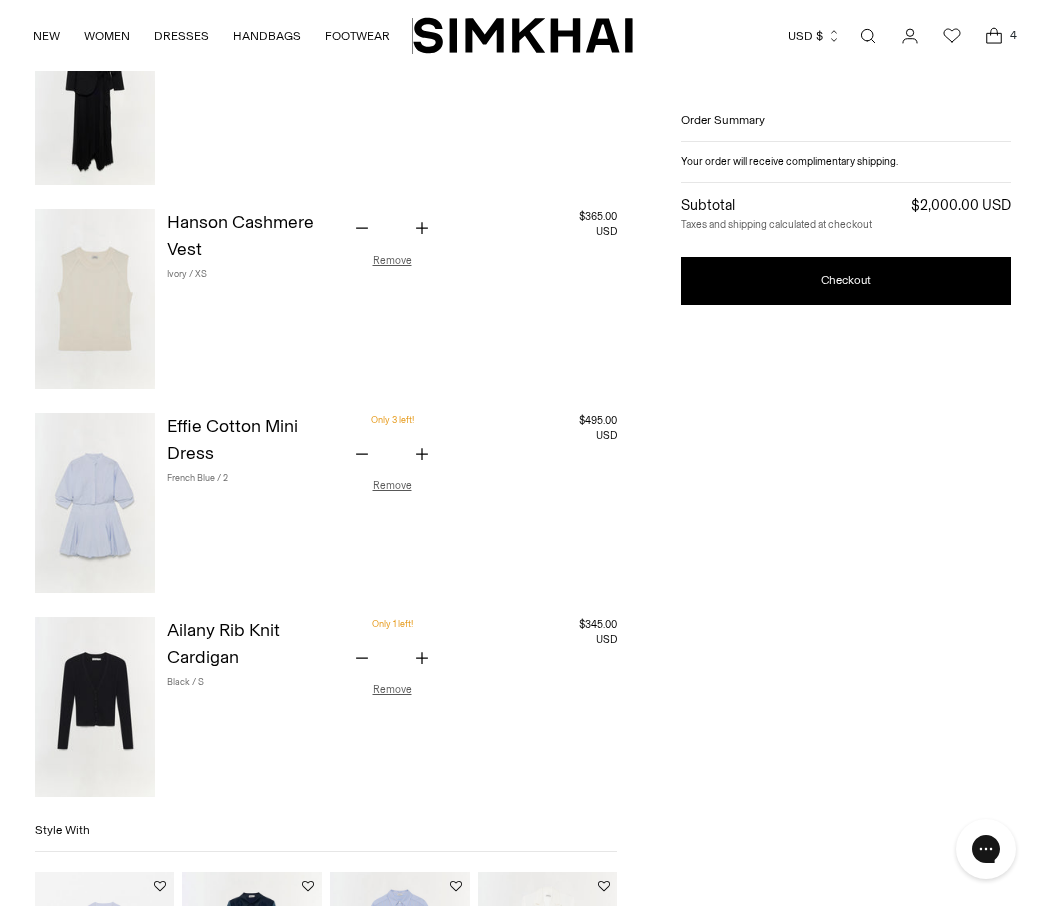 click at bounding box center [95, 707] 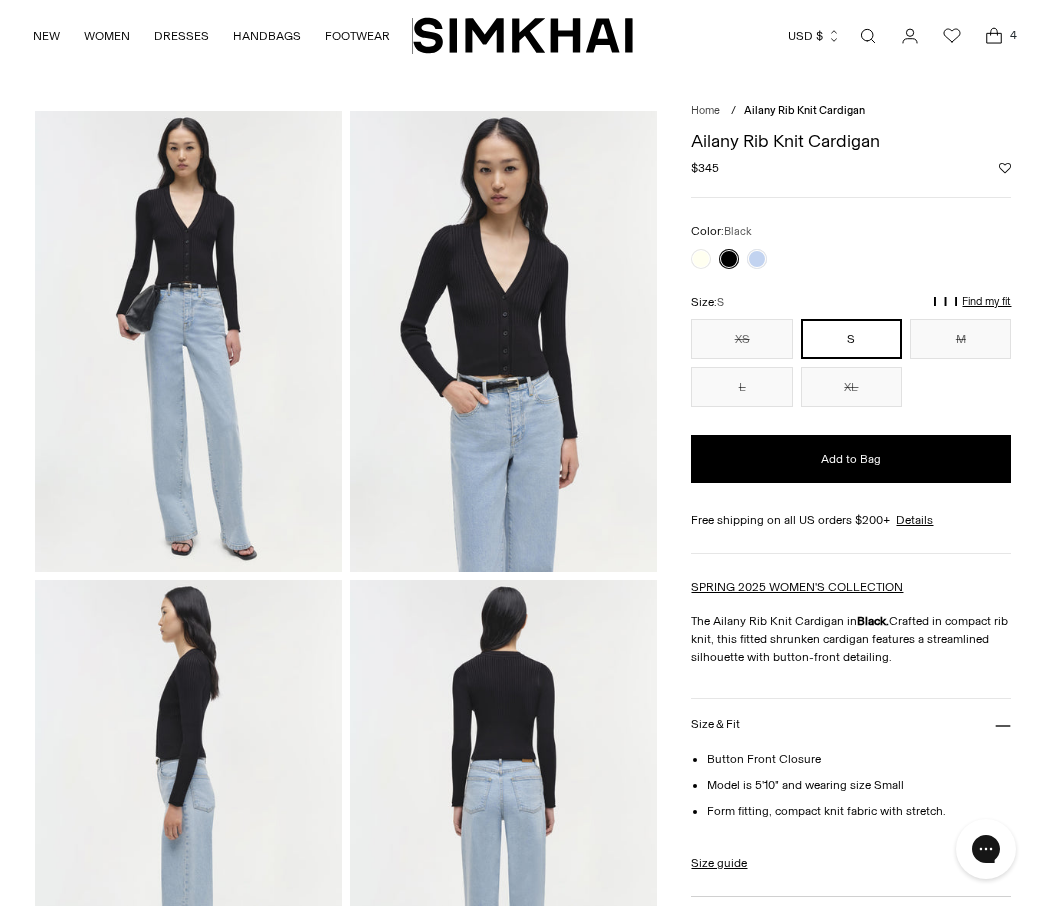 scroll, scrollTop: 0, scrollLeft: 0, axis: both 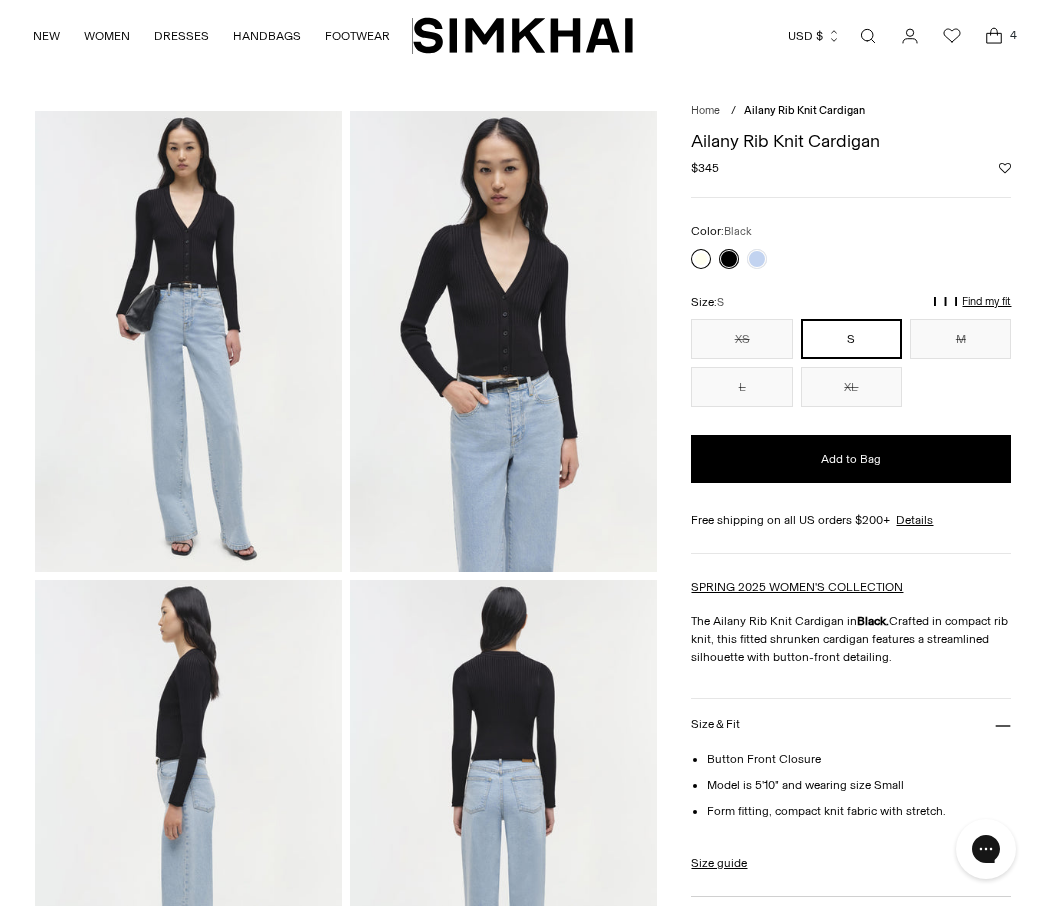 click at bounding box center [701, 259] 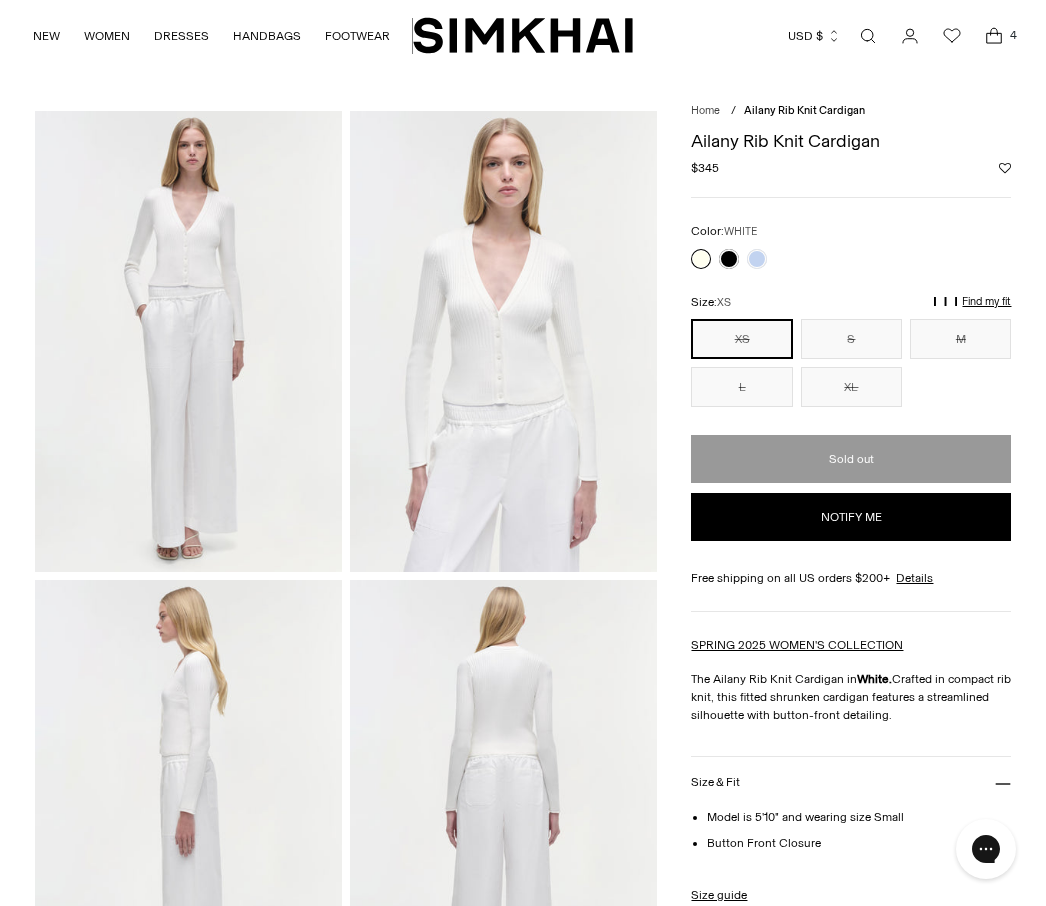 scroll, scrollTop: 0, scrollLeft: 0, axis: both 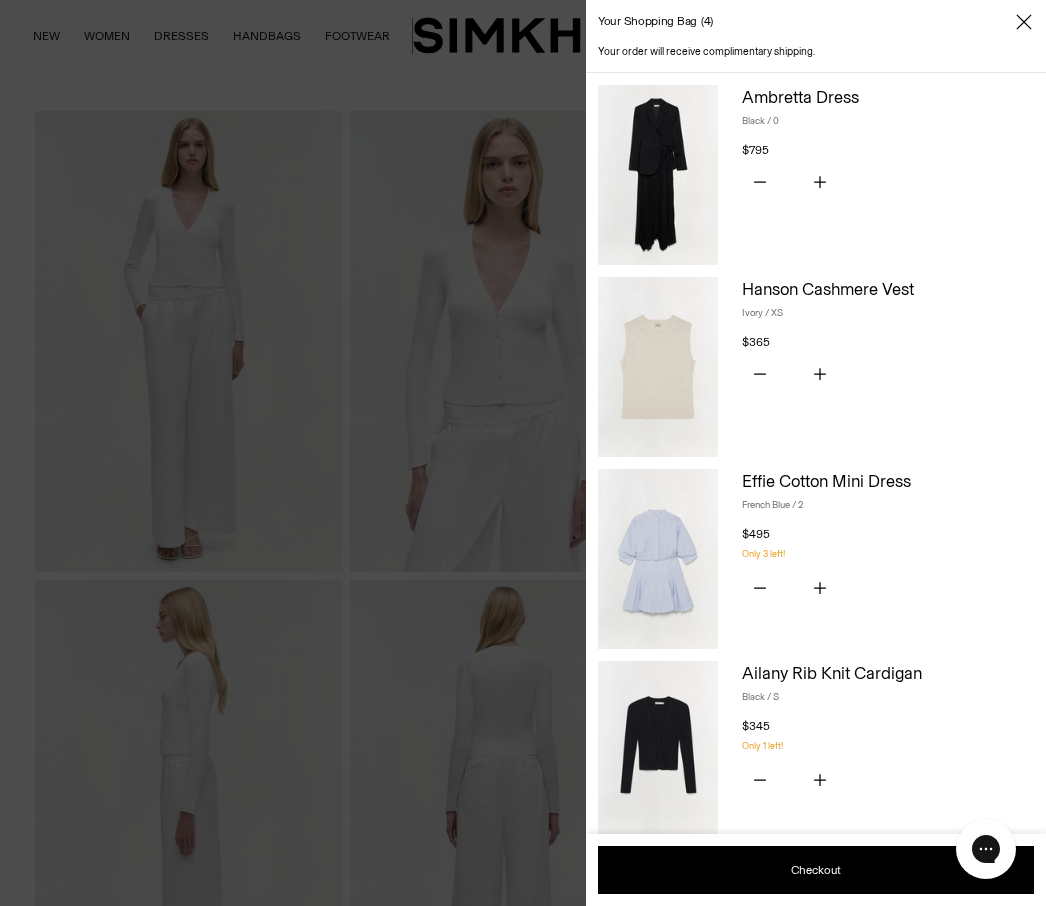 click at bounding box center (658, 367) 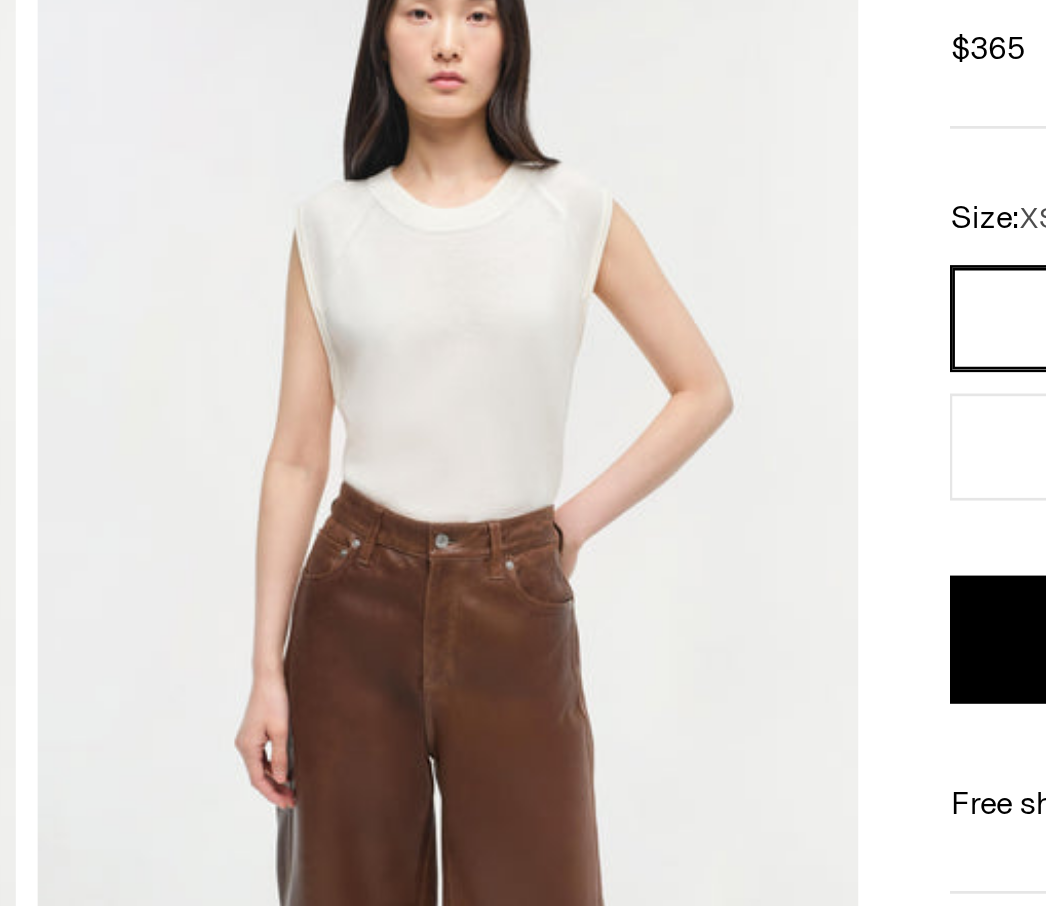 scroll, scrollTop: 0, scrollLeft: 0, axis: both 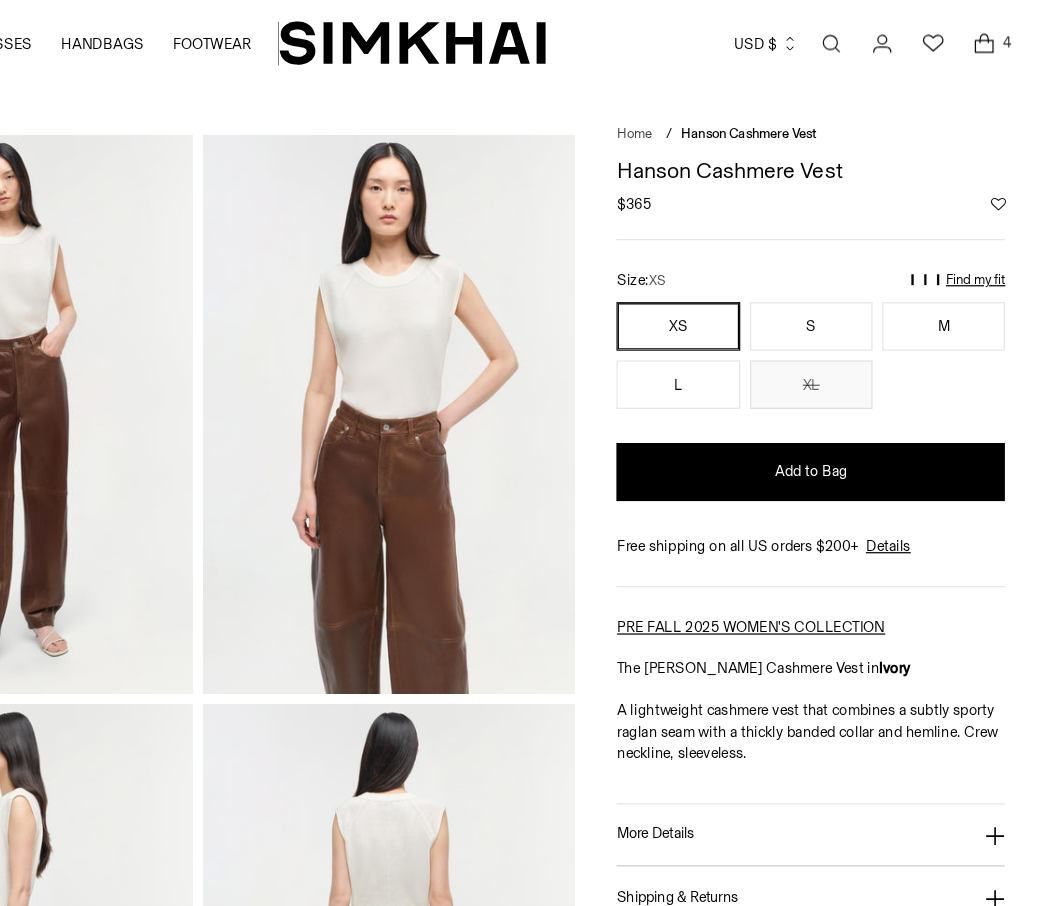 click 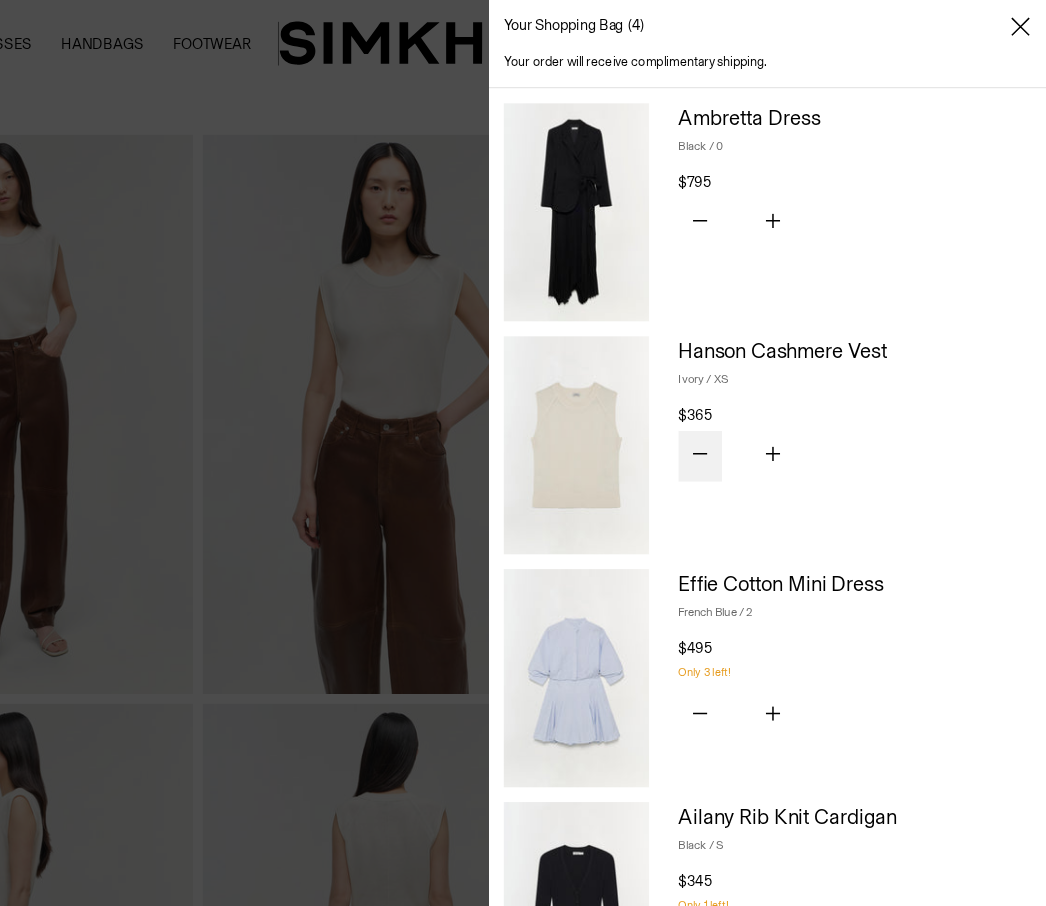 click 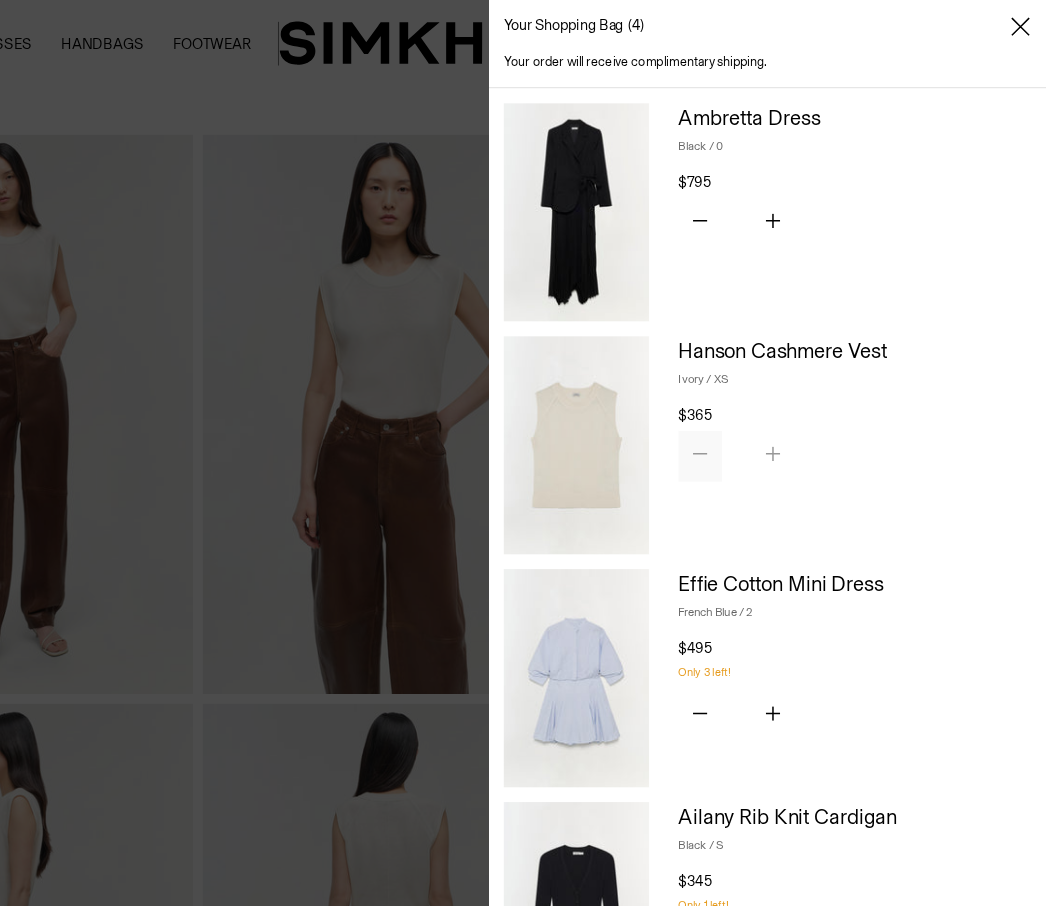 scroll, scrollTop: 0, scrollLeft: 0, axis: both 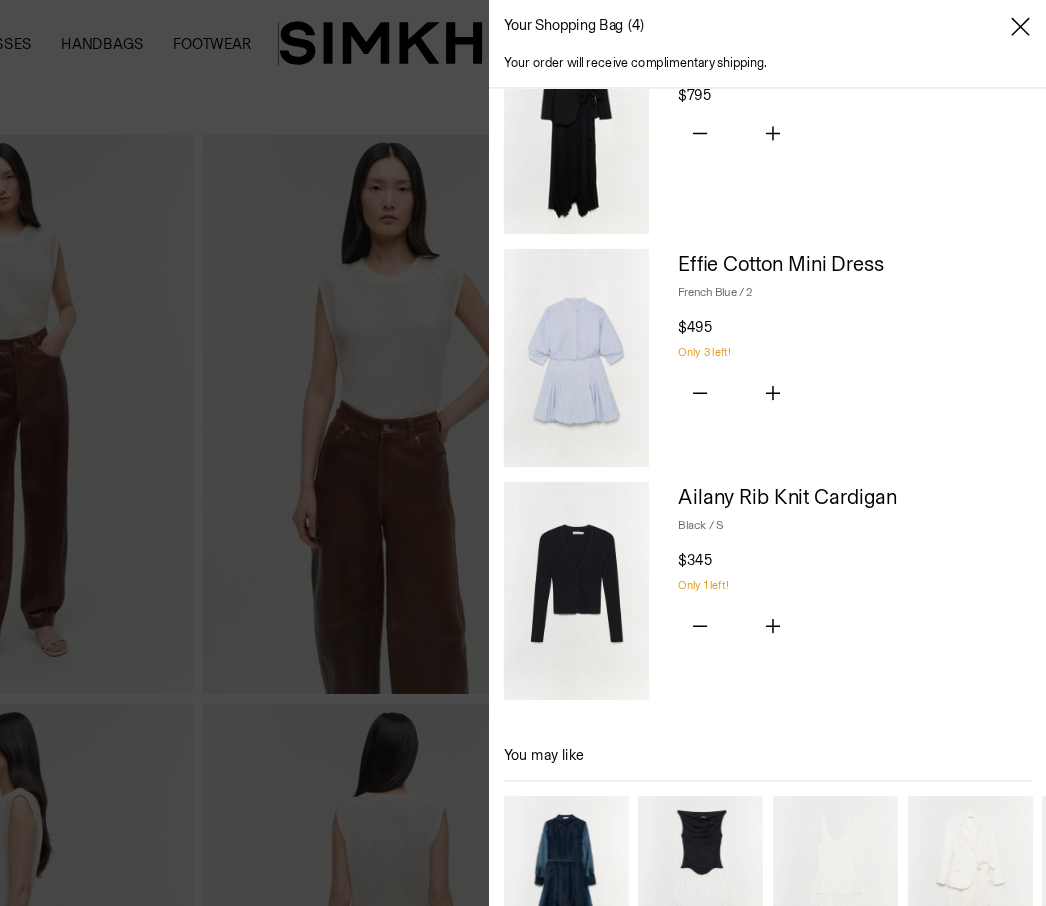 click at bounding box center [523, 453] 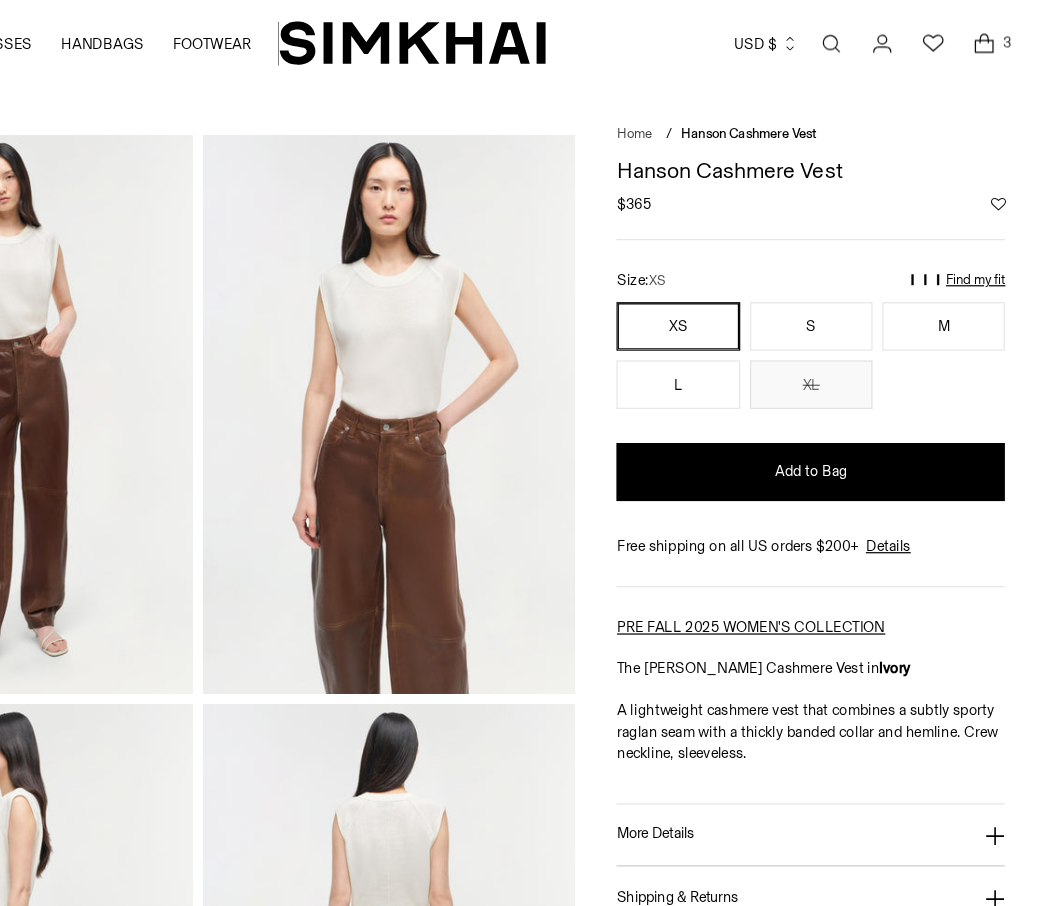 scroll, scrollTop: 0, scrollLeft: 0, axis: both 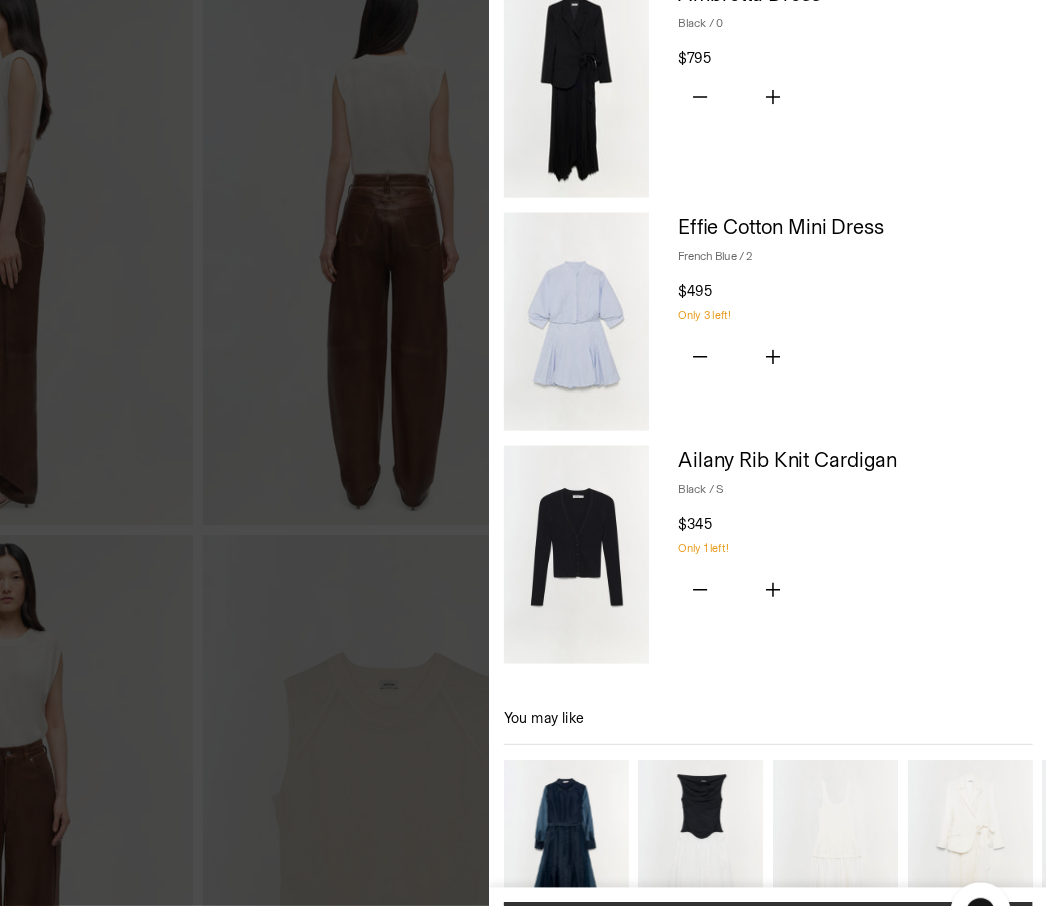 click on "Checkout" at bounding box center (816, 870) 